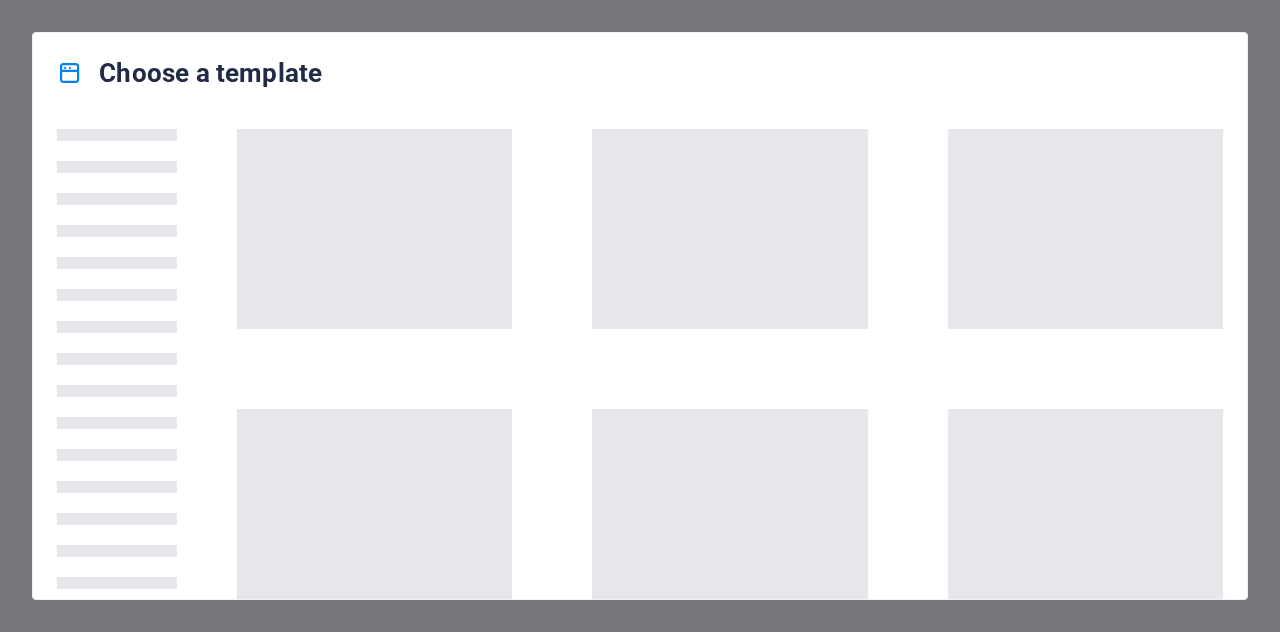 scroll, scrollTop: 0, scrollLeft: 0, axis: both 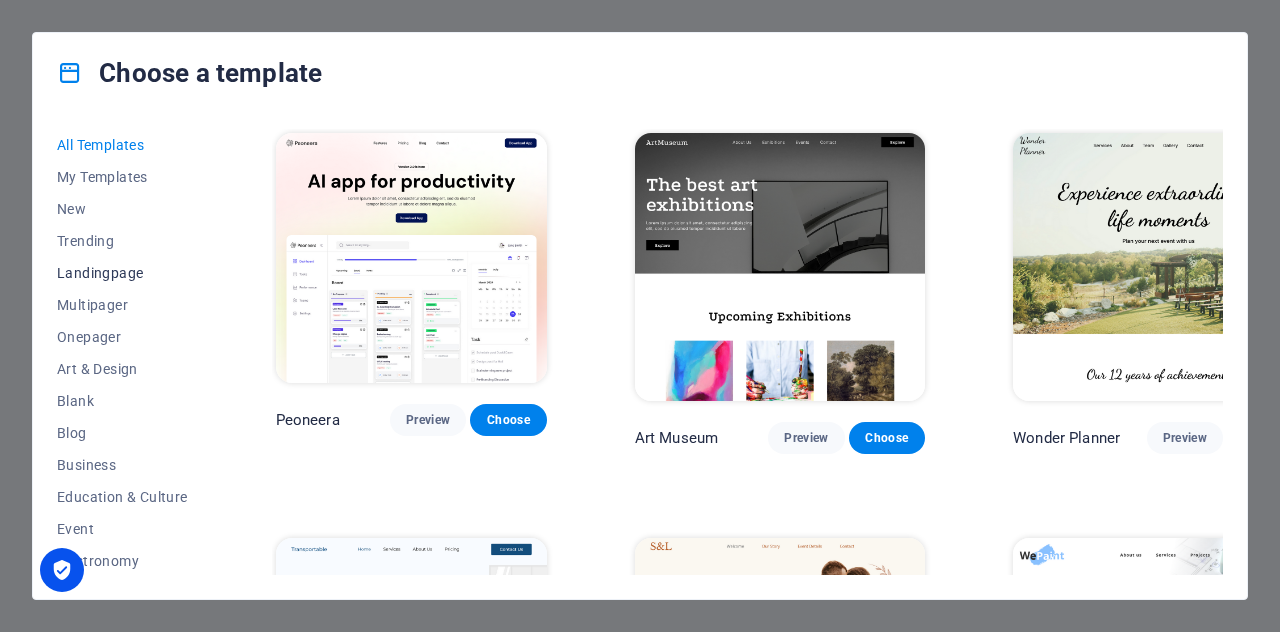 click on "Landingpage" at bounding box center [122, 273] 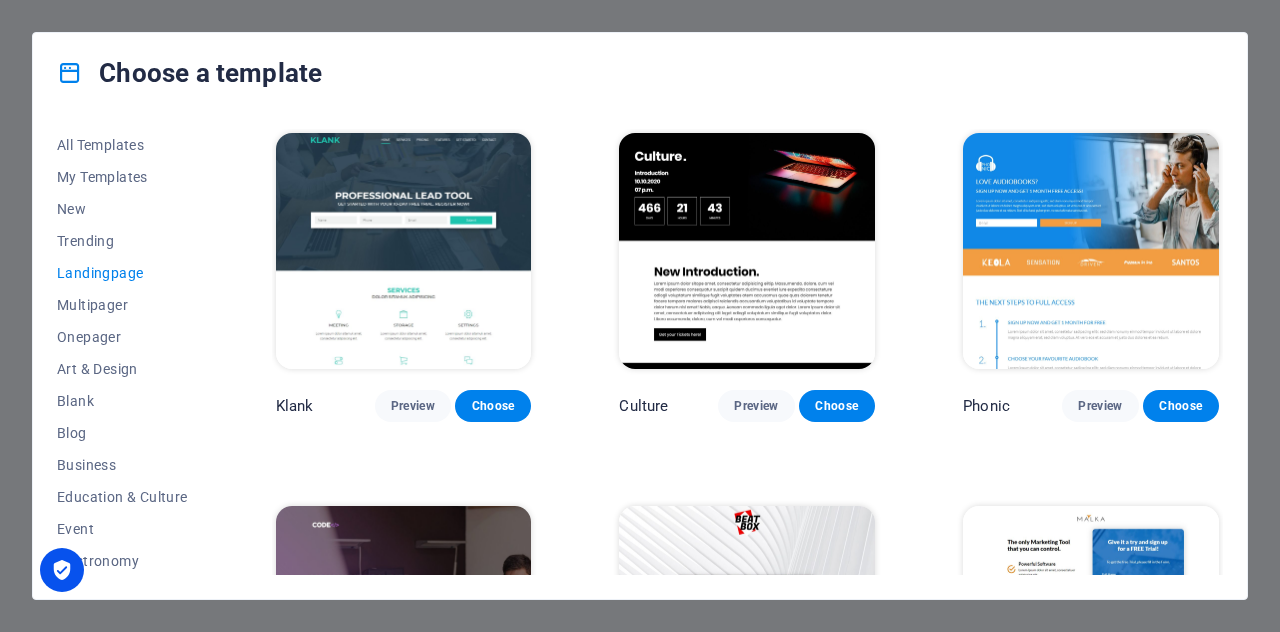 click on "Choose a template All Templates My Templates New Trending Landingpage Multipager Onepager Art & Design Blank Blog Business Education & Culture Event Gastronomy Health IT & Media Legal & Finance Non-Profit Performance Portfolio Services Sports & Beauty Trades Travel Wireframe Klank Preview Choose Culture Preview Choose Phonic Preview Choose Code Preview Choose Beatbox Preview Choose Malka Preview Choose Videoo Preview Choose Advanced Preview Choose Pets Preview Choose Athletics Preview Choose Driven Preview Choose Note Preview Choose Snap Preview Choose C-Space Preview Choose Influencer Preview Choose Creator Preview Choose Nest Preview Choose Schooler Preview Choose Sales Kit Preview Choose LeadER Preview Choose Catch Preview Choose Ubinar Preview Choose Boky Preview Choose Coming Soon 4 Preview Choose Coming Soon 3 Preview Choose Coming Soon 2 Preview Choose Coming Soon Preview Choose" at bounding box center (640, 316) 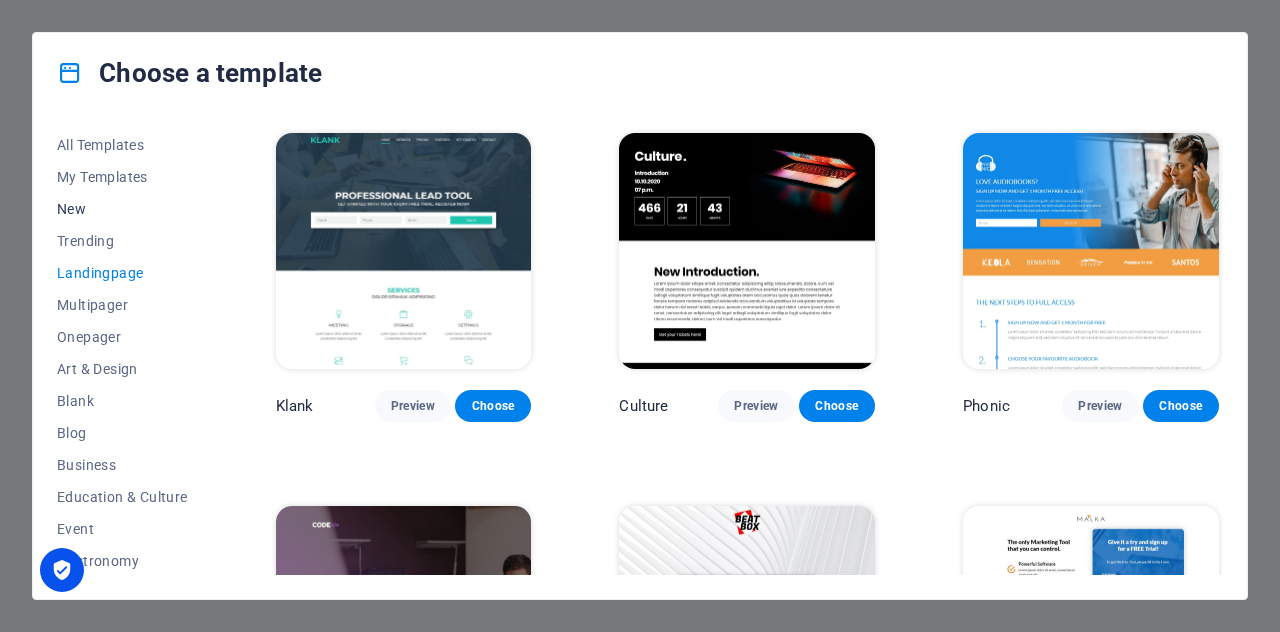click on "New" at bounding box center [122, 209] 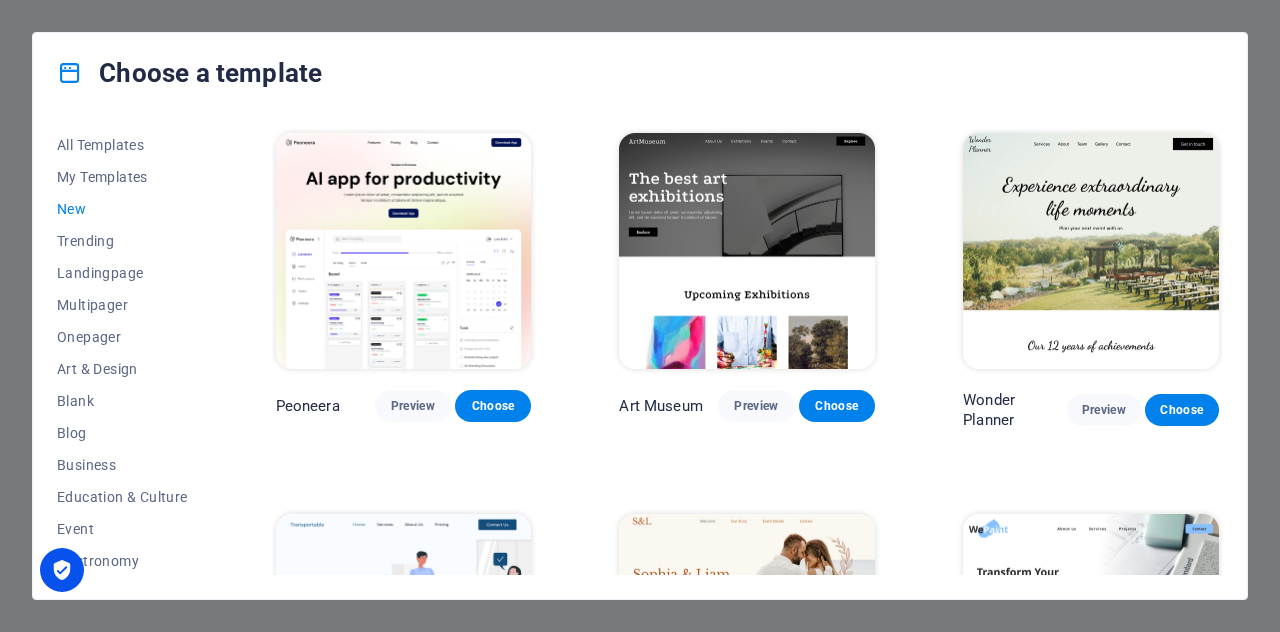 click on "All Templates My Templates New Trending Landingpage Multipager Onepager Art & Design Blank Blog Business Education & Culture Event Gastronomy Health IT & Media Legal & Finance Non-Profit Performance Portfolio Services Sports & Beauty Trades Travel Wireframe Peoneera Preview Choose Art Museum Preview Choose Wonder Planner Preview Choose Transportable Preview Choose S&L Preview Choose WePaint Preview Choose Eco-Con Preview Choose MeetUp Preview Choose Help & Care Preview Choose Podcaster Preview Choose Academix Preview Choose BIG [PERSON_NAME] Shop Preview Choose Health & Food Preview Choose UrbanNest Interiors Preview Choose Green Change Preview Choose The Beauty Temple Preview Choose WeTrain Preview Choose" at bounding box center (640, 356) 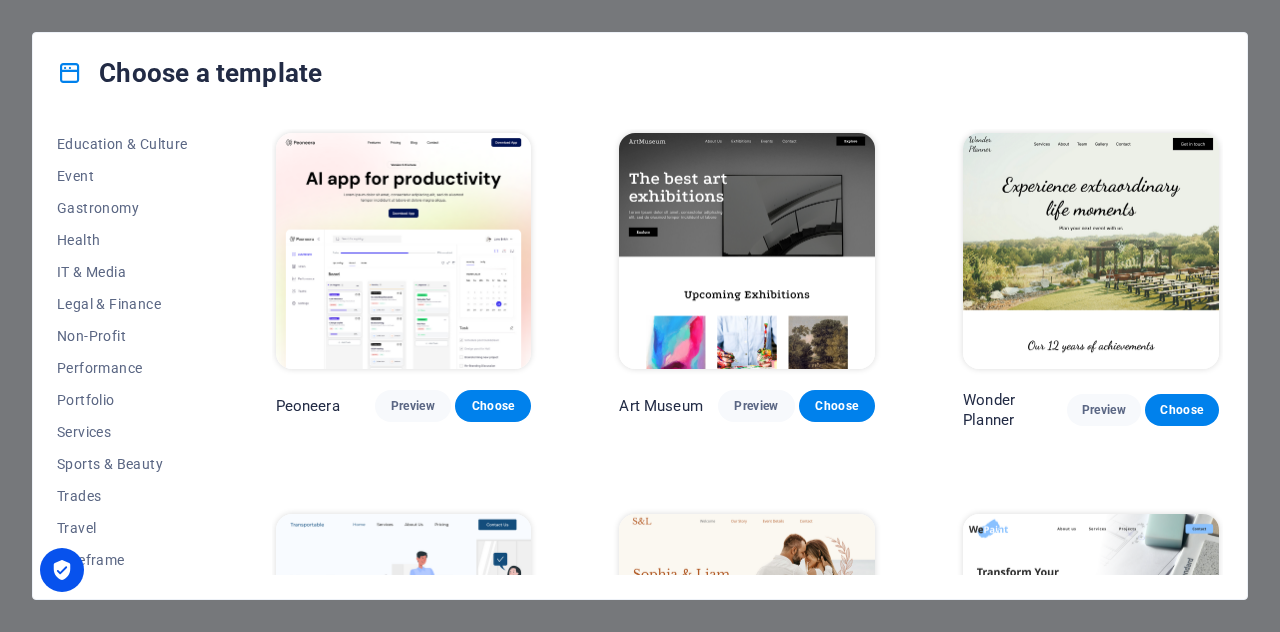 click on "All Templates My Templates New Trending Landingpage Multipager Onepager Art & Design Blank Blog Business Education & Culture Event Gastronomy Health IT & Media Legal & Finance Non-Profit Performance Portfolio Services Sports & Beauty Trades Travel Wireframe Peoneera Preview Choose Art Museum Preview Choose Wonder Planner Preview Choose Transportable Preview Choose S&L Preview Choose WePaint Preview Choose Eco-Con Preview Choose MeetUp Preview Choose Help & Care Preview Choose Podcaster Preview Choose Academix Preview Choose BIG Barber Shop Preview Choose Health & Food Preview Choose UrbanNest Interiors Preview Choose Green Change Preview Choose The Beauty Temple Preview Choose WeTrain Preview Choose" at bounding box center (640, 356) 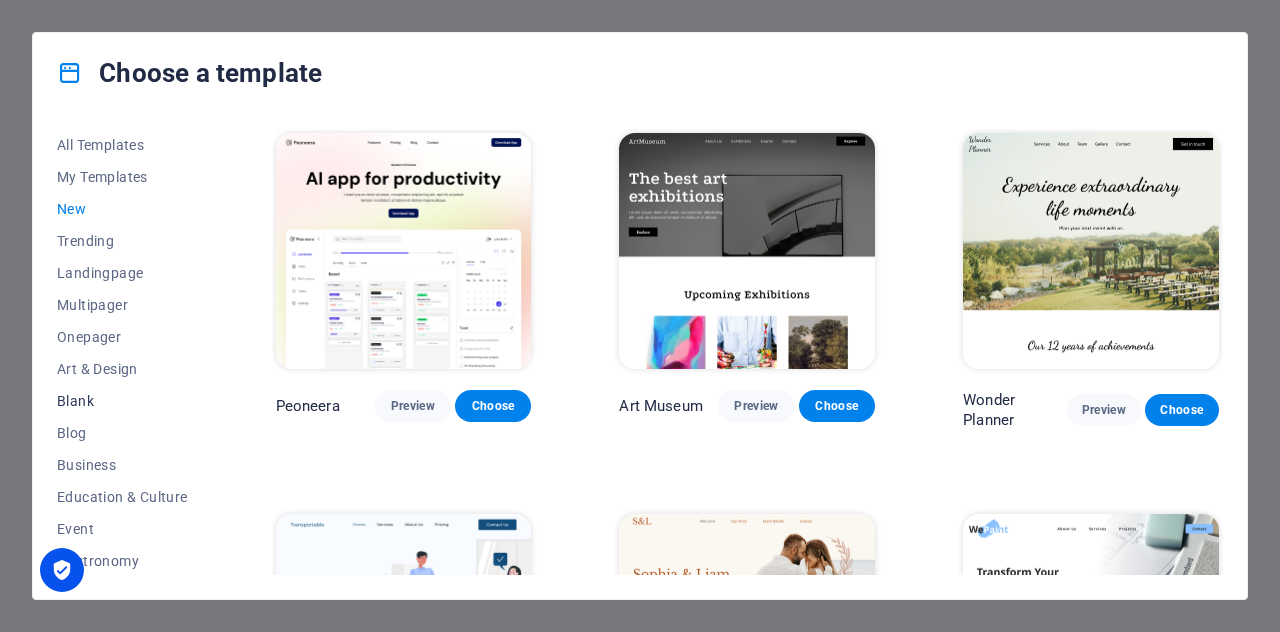 click on "Blank" at bounding box center (122, 401) 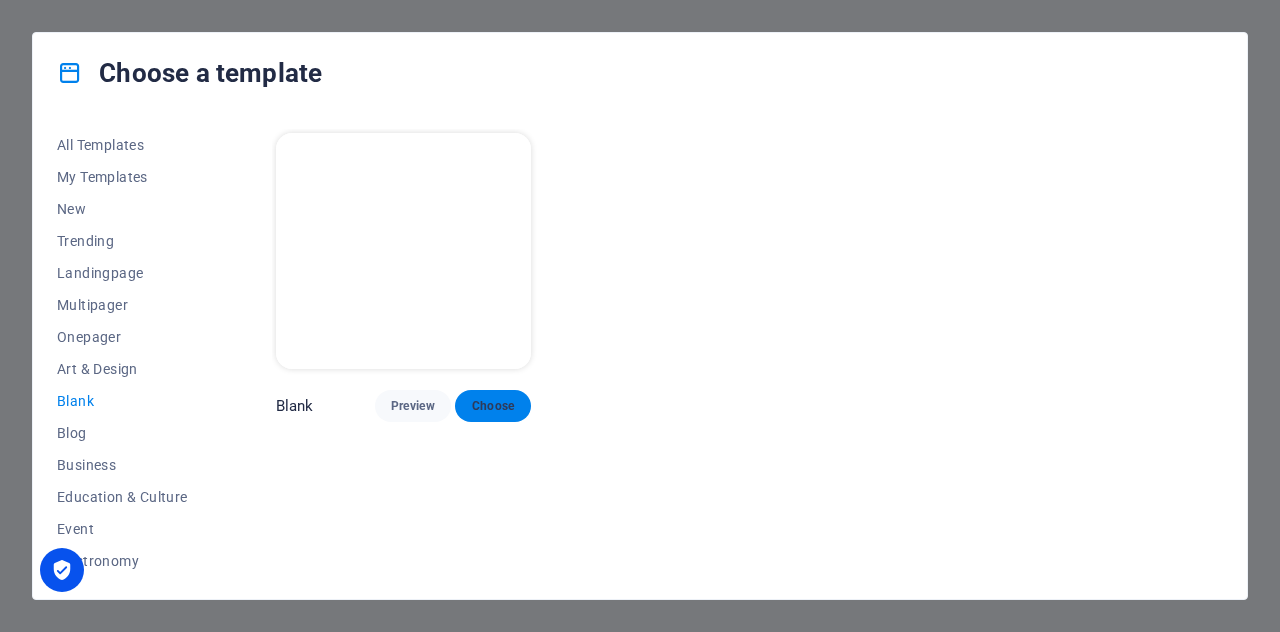 click on "Choose" at bounding box center (493, 406) 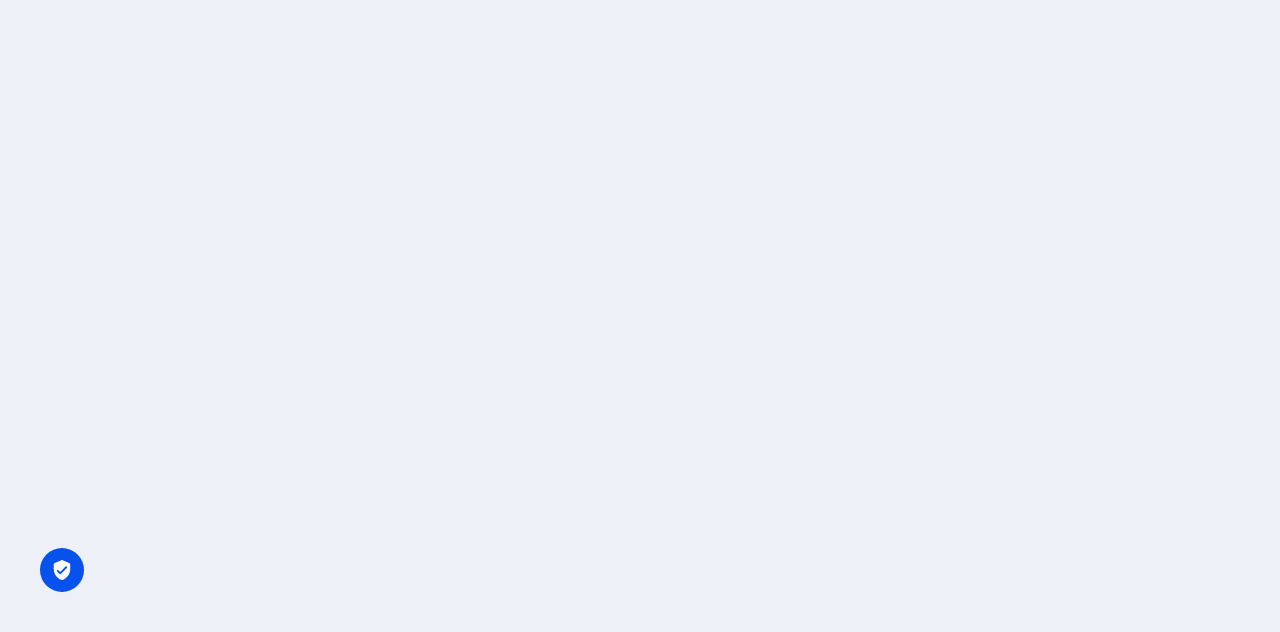 scroll, scrollTop: 0, scrollLeft: 0, axis: both 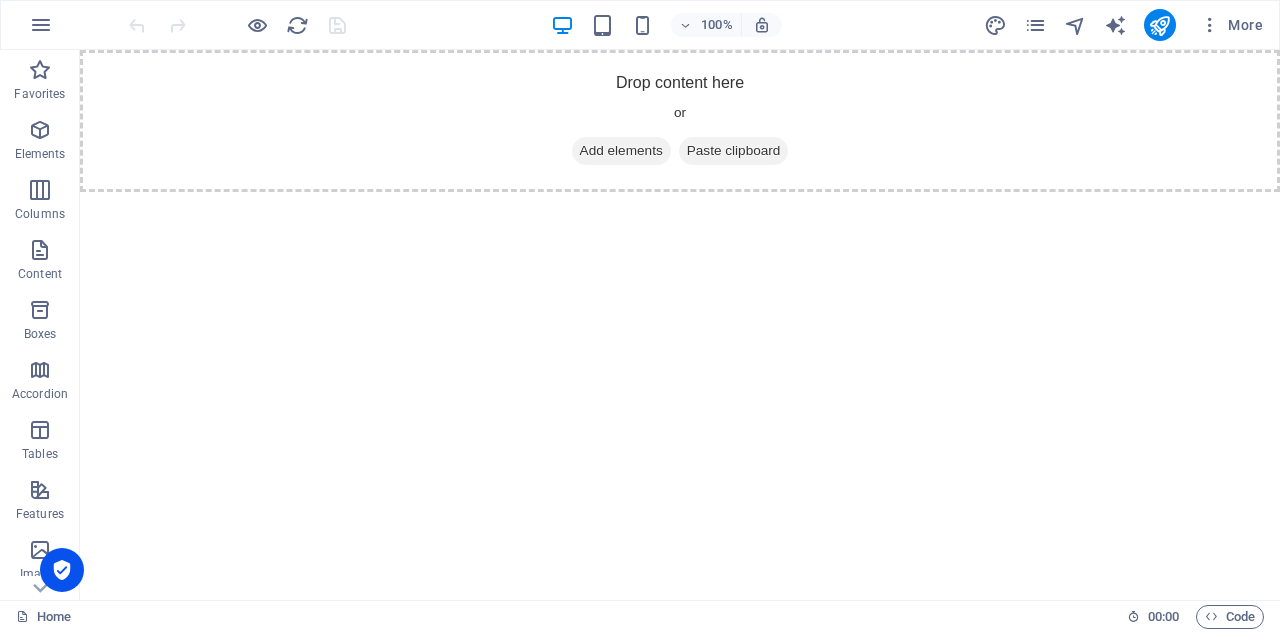 click on "Skip to main content
Drop content here or  Add elements  Paste clipboard" at bounding box center (680, 121) 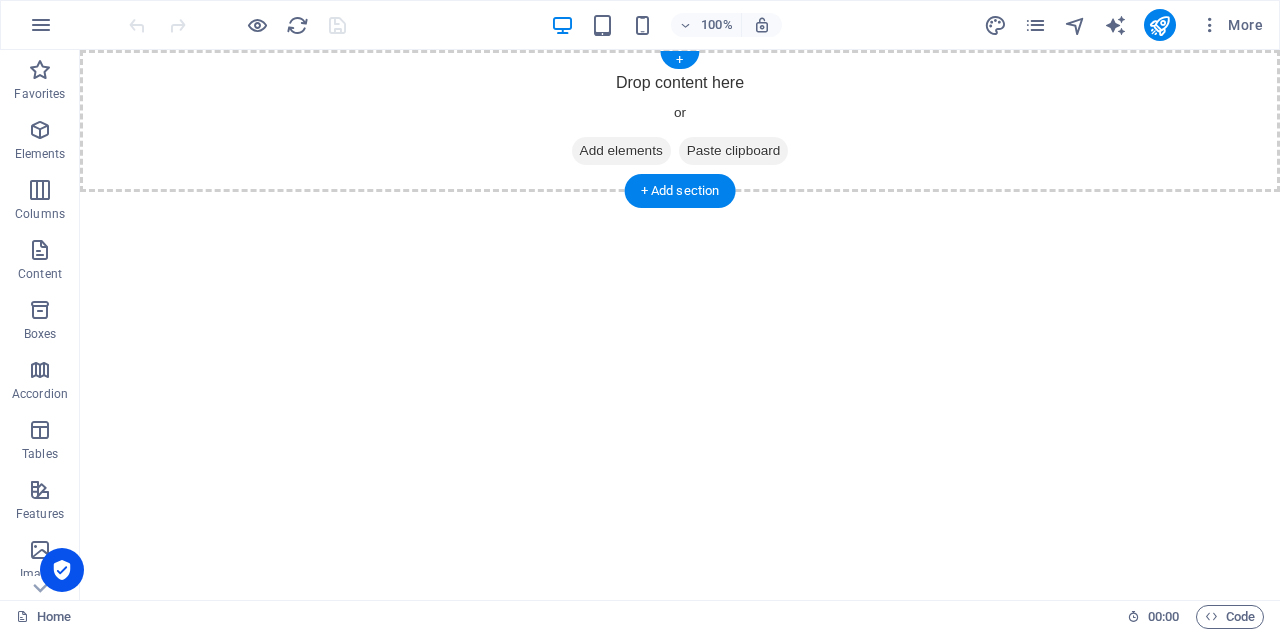 click on "Drop content here or  Add elements  Paste clipboard" at bounding box center [680, 121] 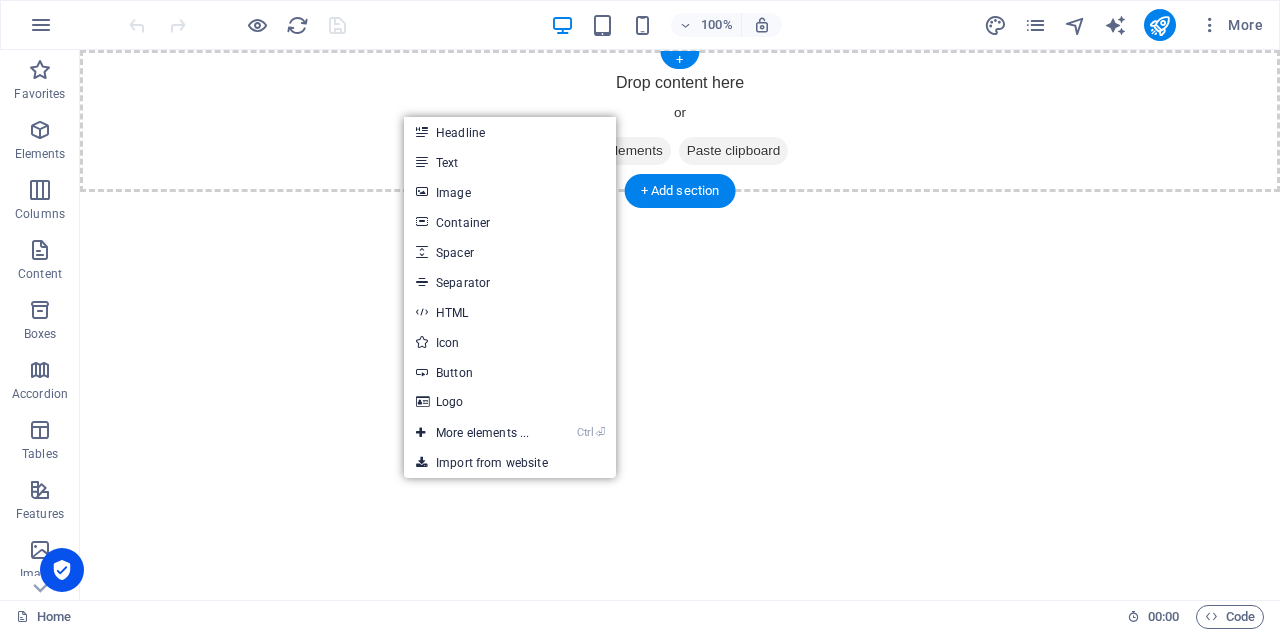 click on "Drop content here or  Add elements  Paste clipboard" at bounding box center [680, 121] 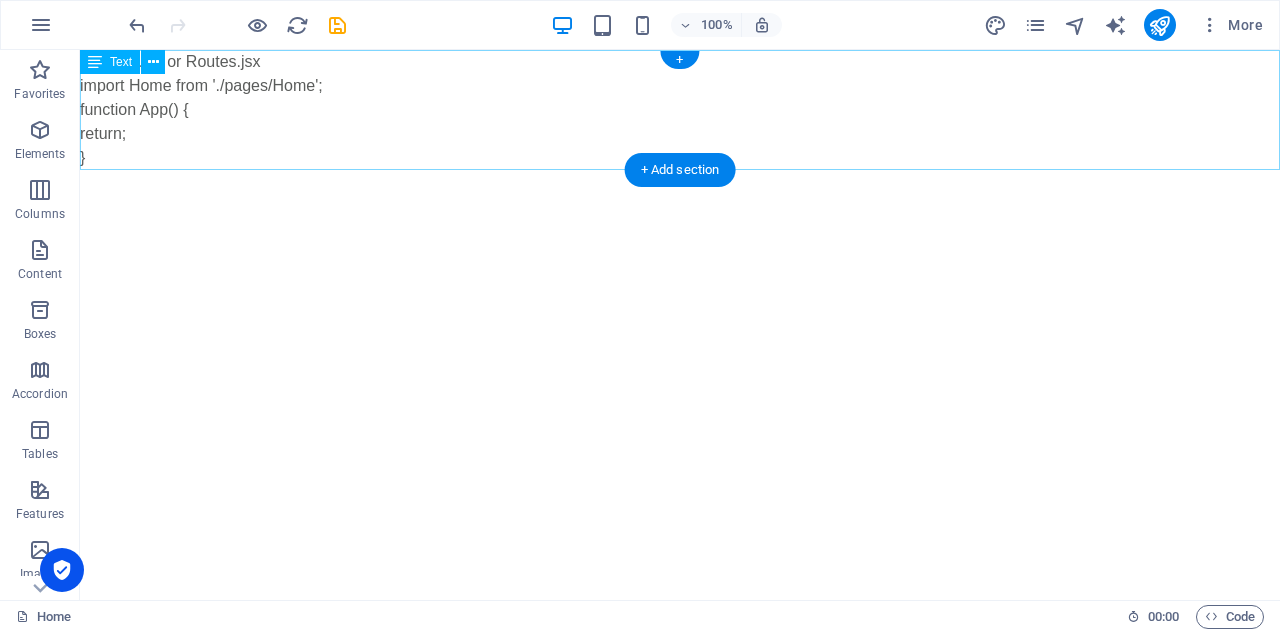 click on "// In App.jsx or Routes.jsx
import Home from './pages/Home';
function App() {
return  ;
}" at bounding box center (680, 110) 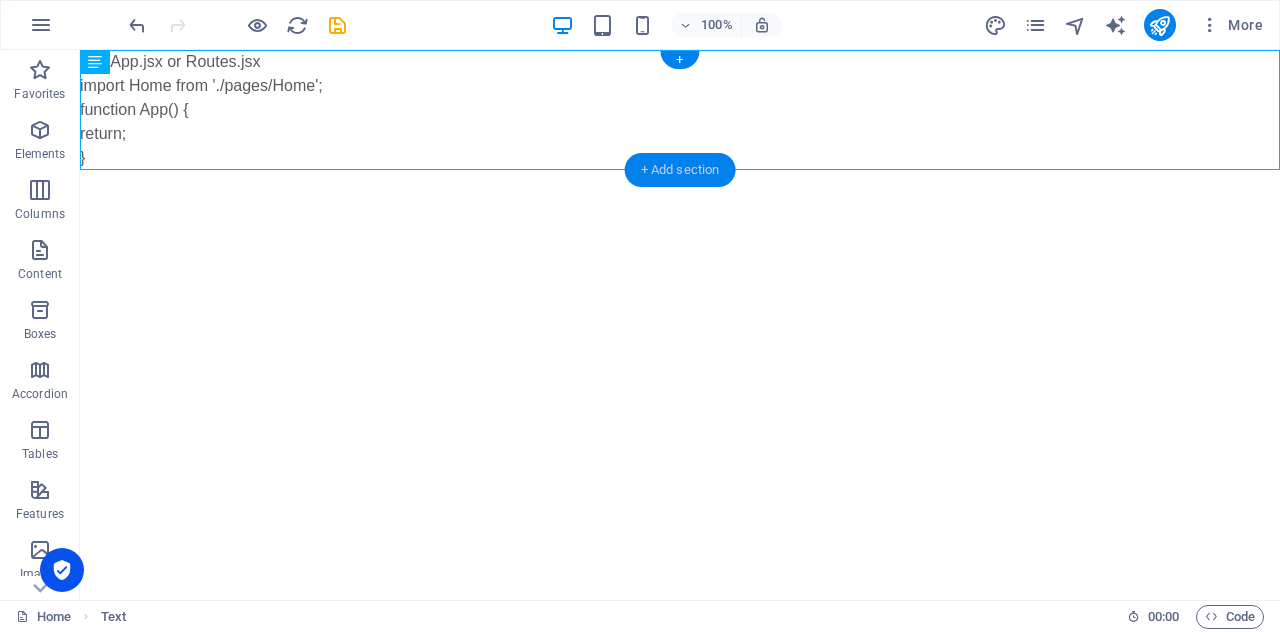 click on "+ Add section" at bounding box center (680, 170) 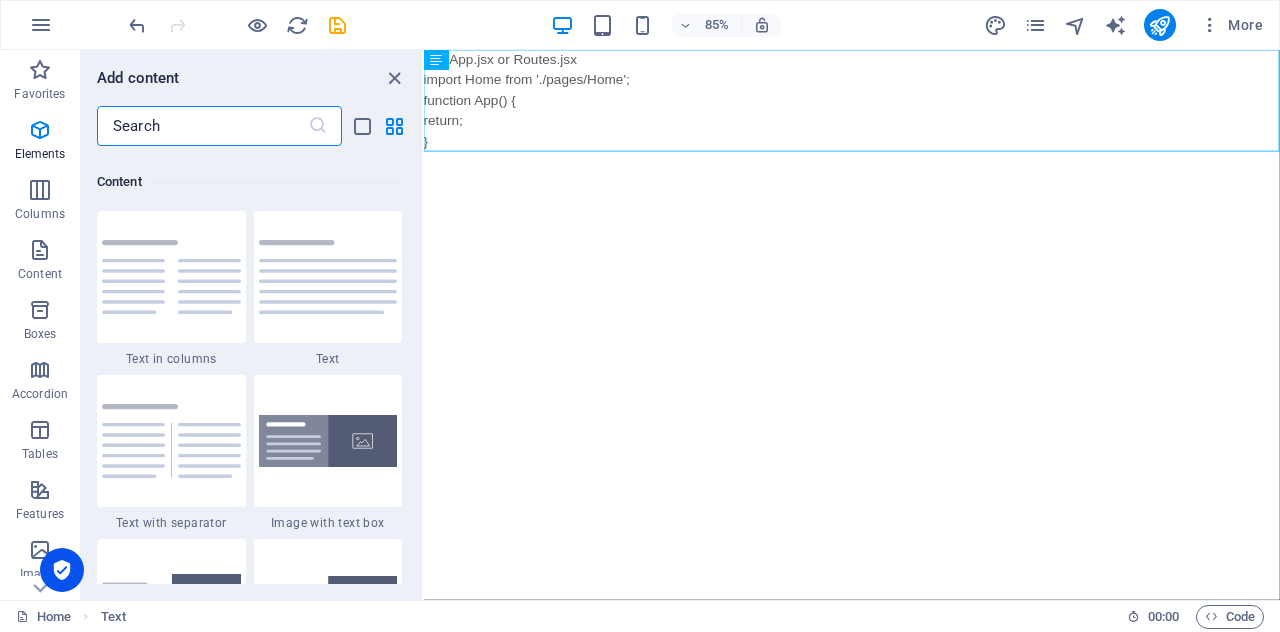 scroll, scrollTop: 3499, scrollLeft: 0, axis: vertical 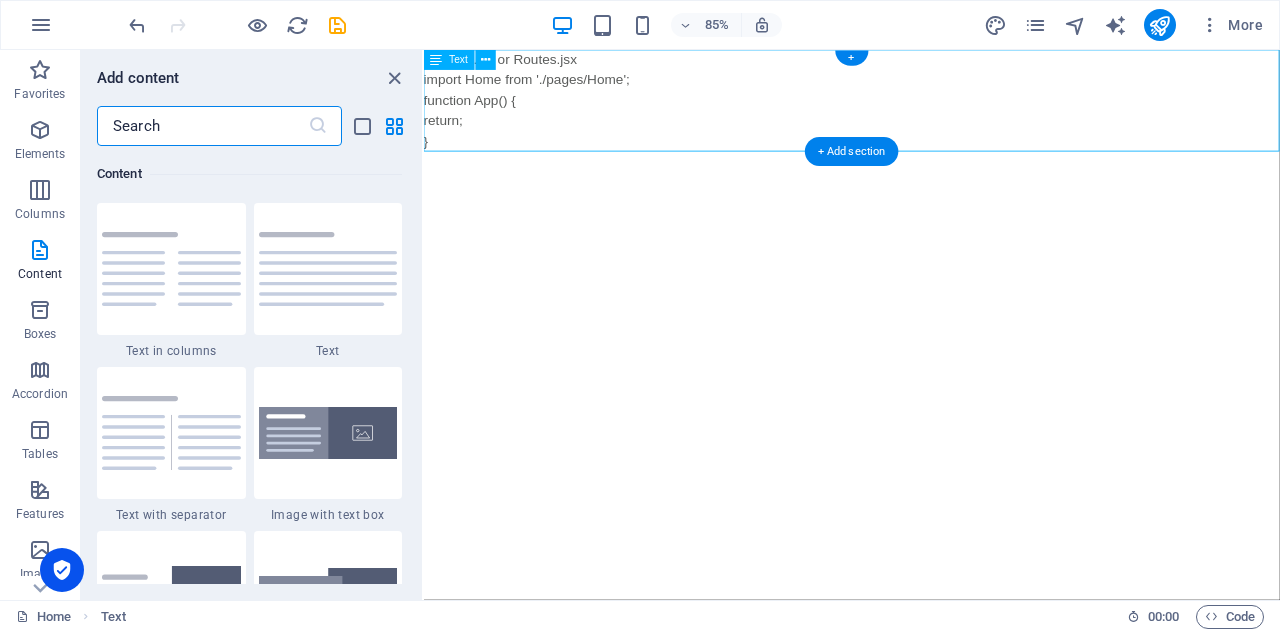 click on "// In App.jsx or Routes.jsx
import Home from './pages/Home';
function App() {
return  ;
}" at bounding box center (927, 110) 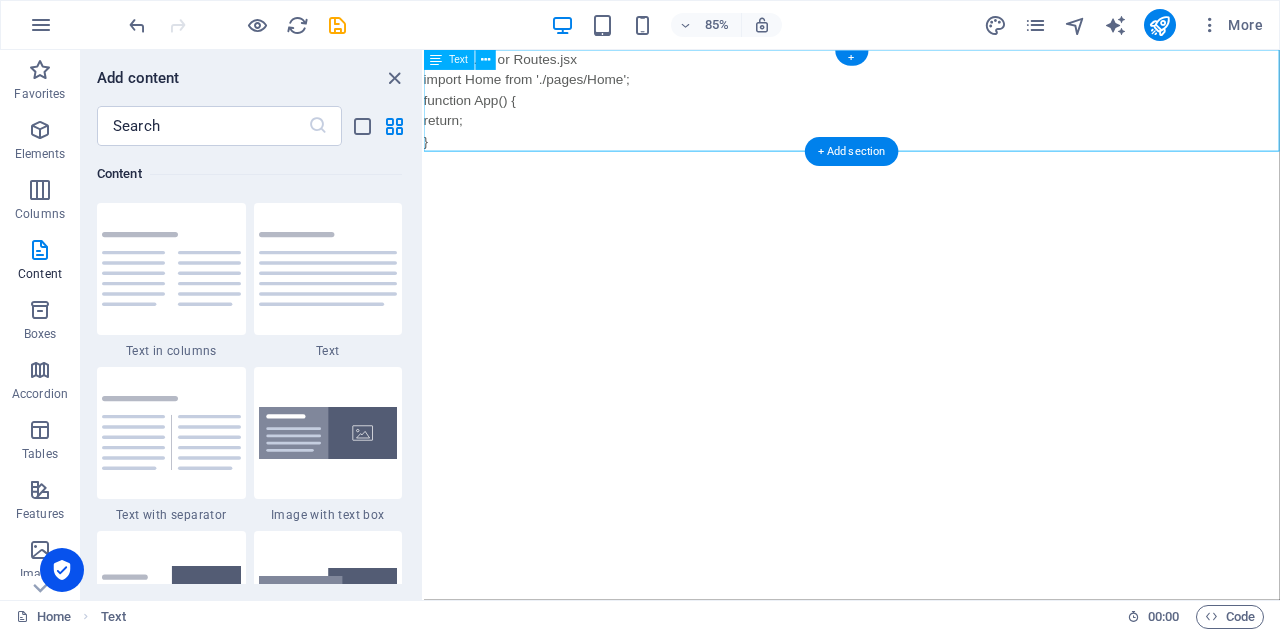 click on "// In App.jsx or Routes.jsx
import Home from './pages/Home';
function App() {
return  ;
}" at bounding box center (927, 110) 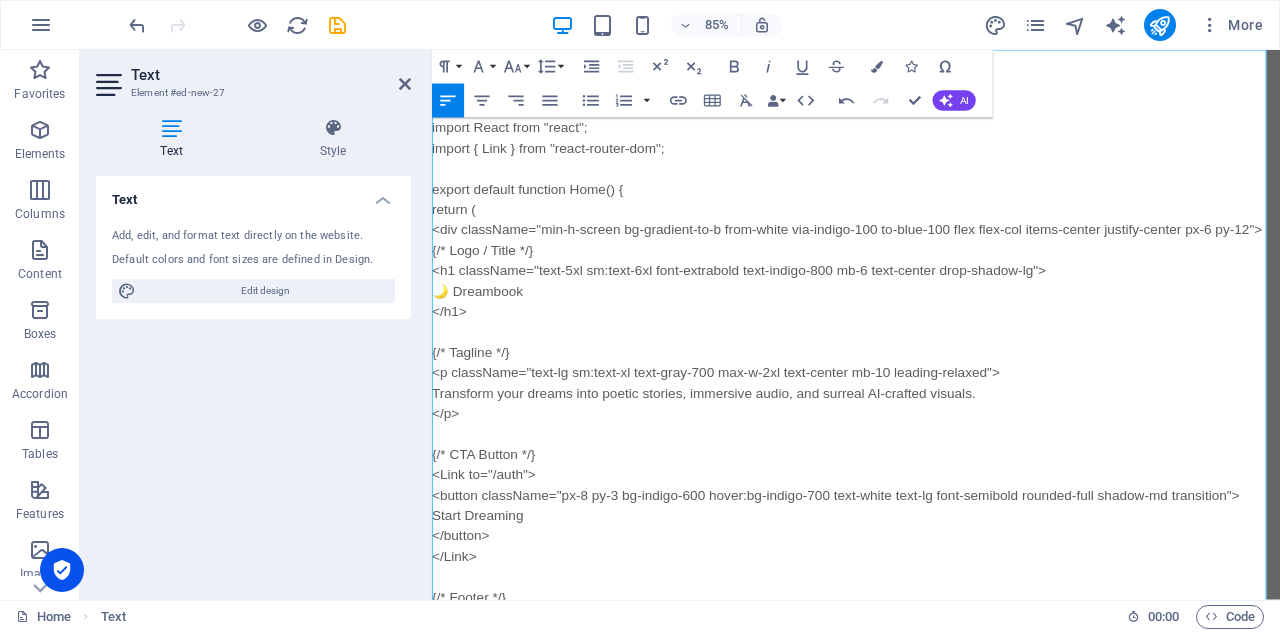 scroll, scrollTop: 20201, scrollLeft: 4, axis: both 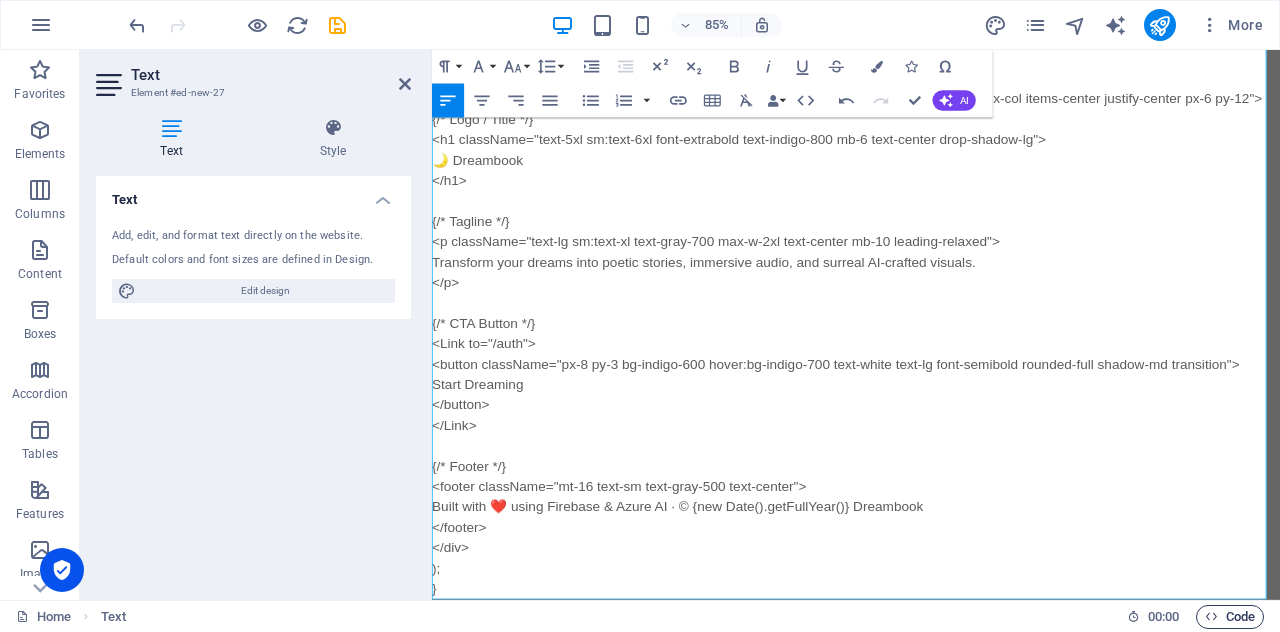 click on "Code" at bounding box center [1230, 617] 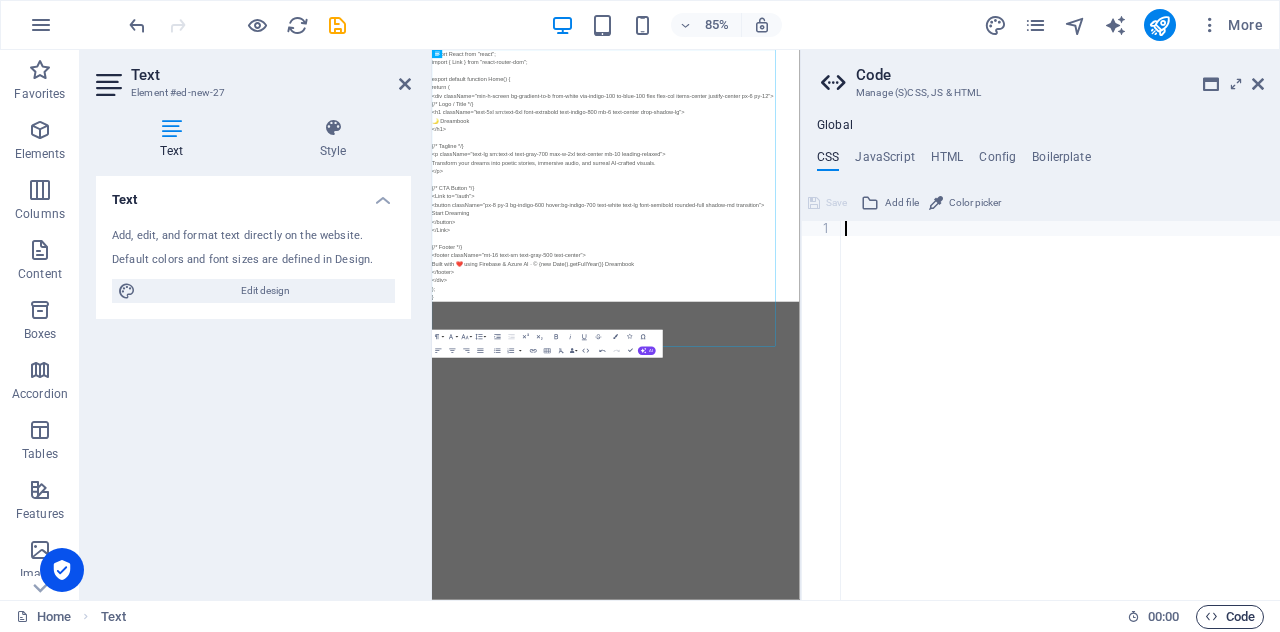 scroll, scrollTop: 0, scrollLeft: 0, axis: both 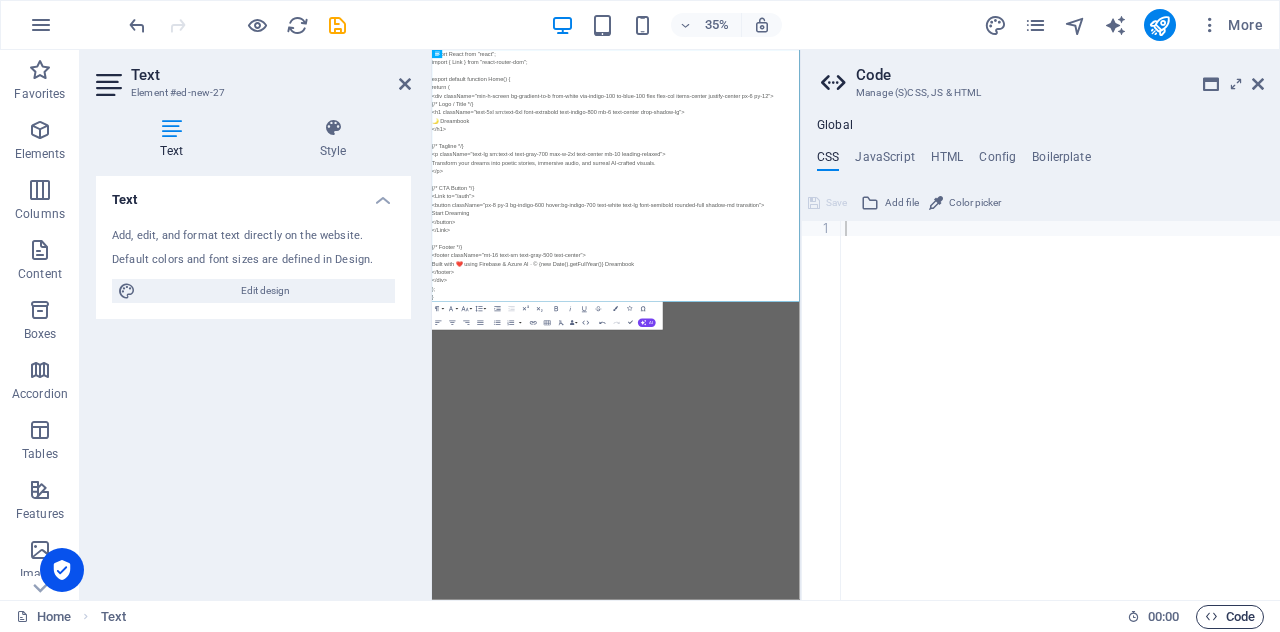 click on "Code" at bounding box center (1230, 617) 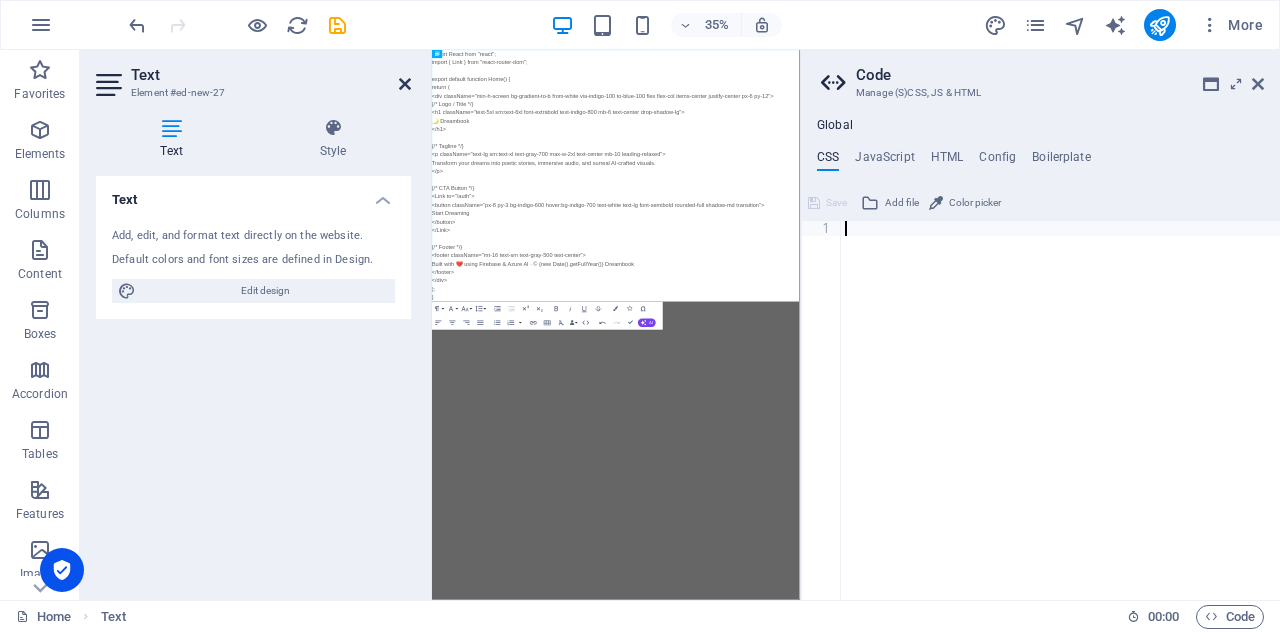 click at bounding box center [405, 84] 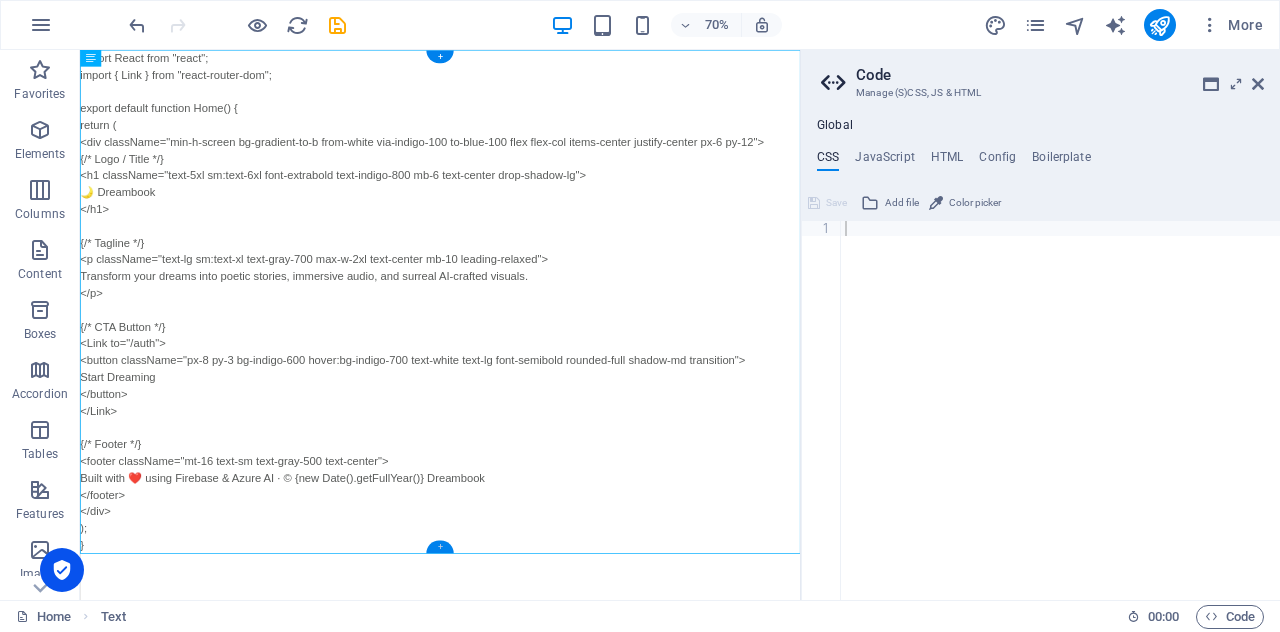 click on "+" at bounding box center (439, 547) 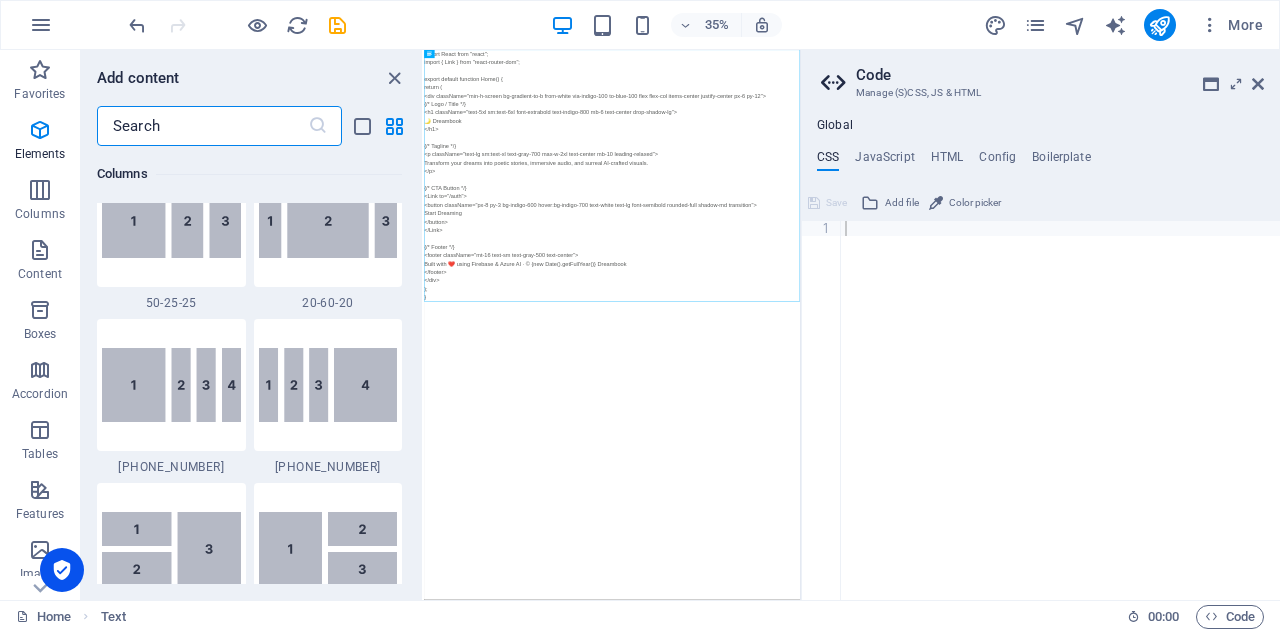 scroll, scrollTop: 3499, scrollLeft: 0, axis: vertical 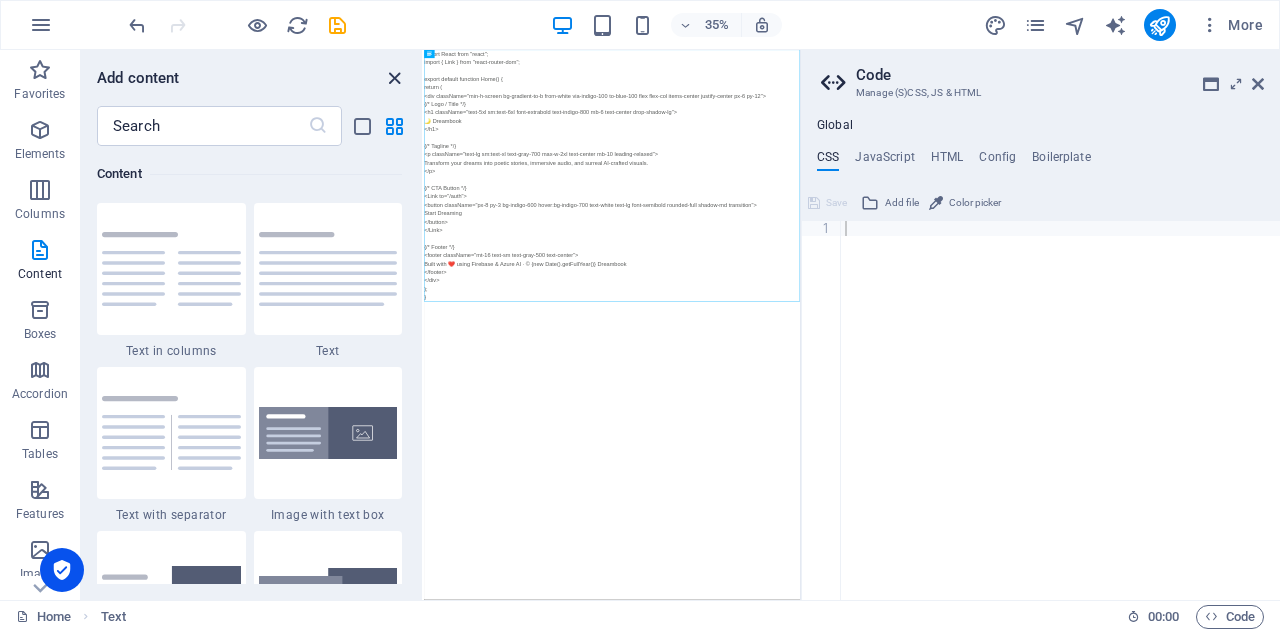 click at bounding box center [394, 78] 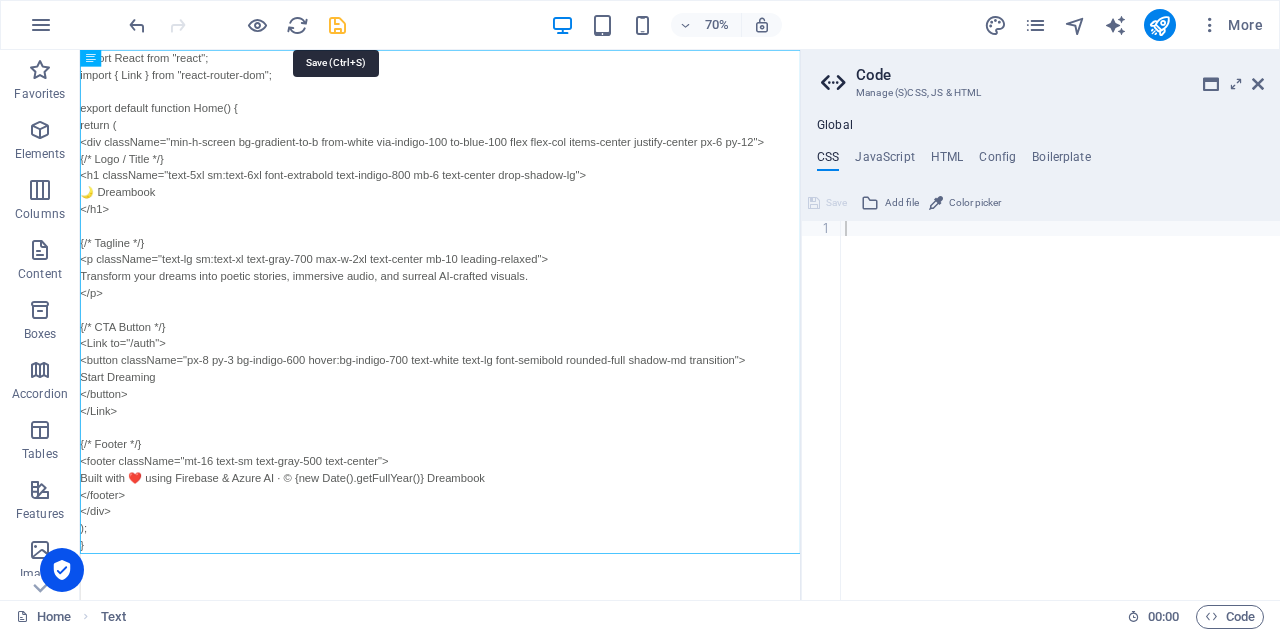 click at bounding box center [337, 25] 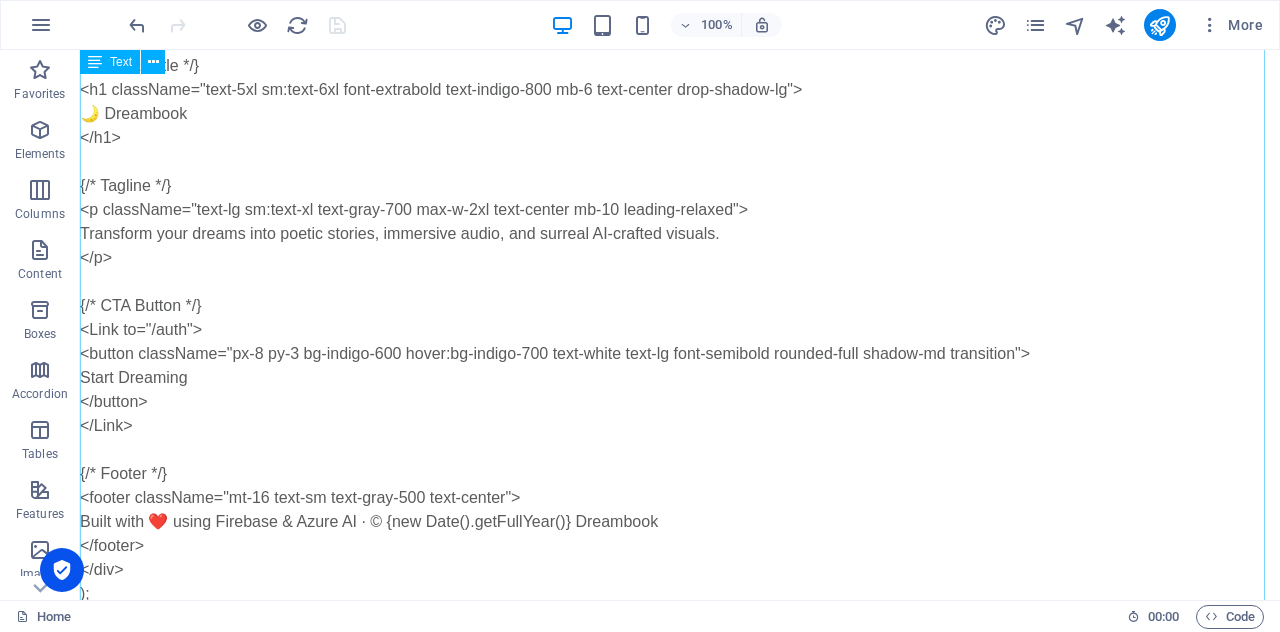 scroll, scrollTop: 170, scrollLeft: 0, axis: vertical 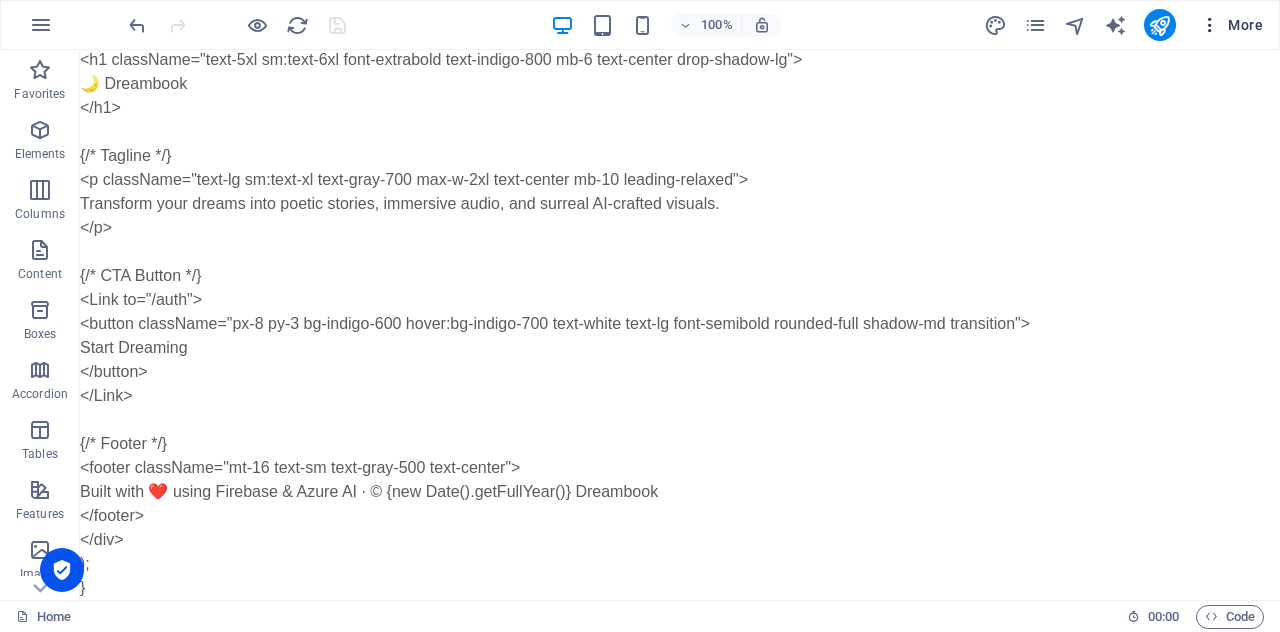 click at bounding box center [1210, 25] 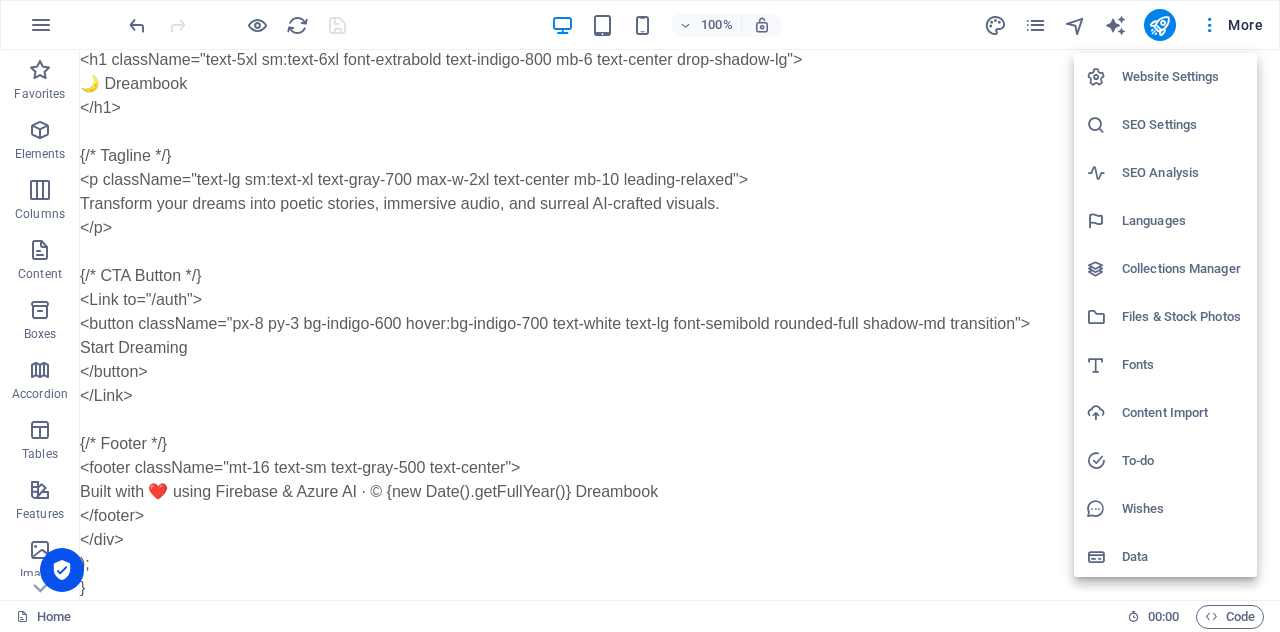 click at bounding box center (640, 316) 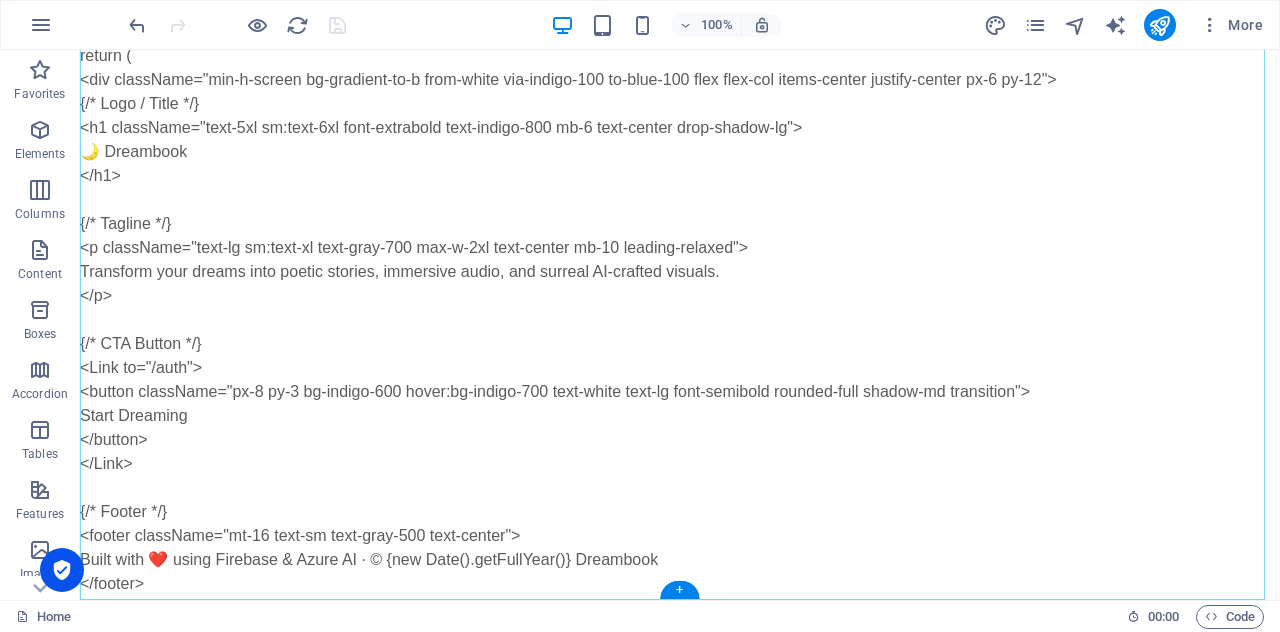 scroll, scrollTop: 170, scrollLeft: 0, axis: vertical 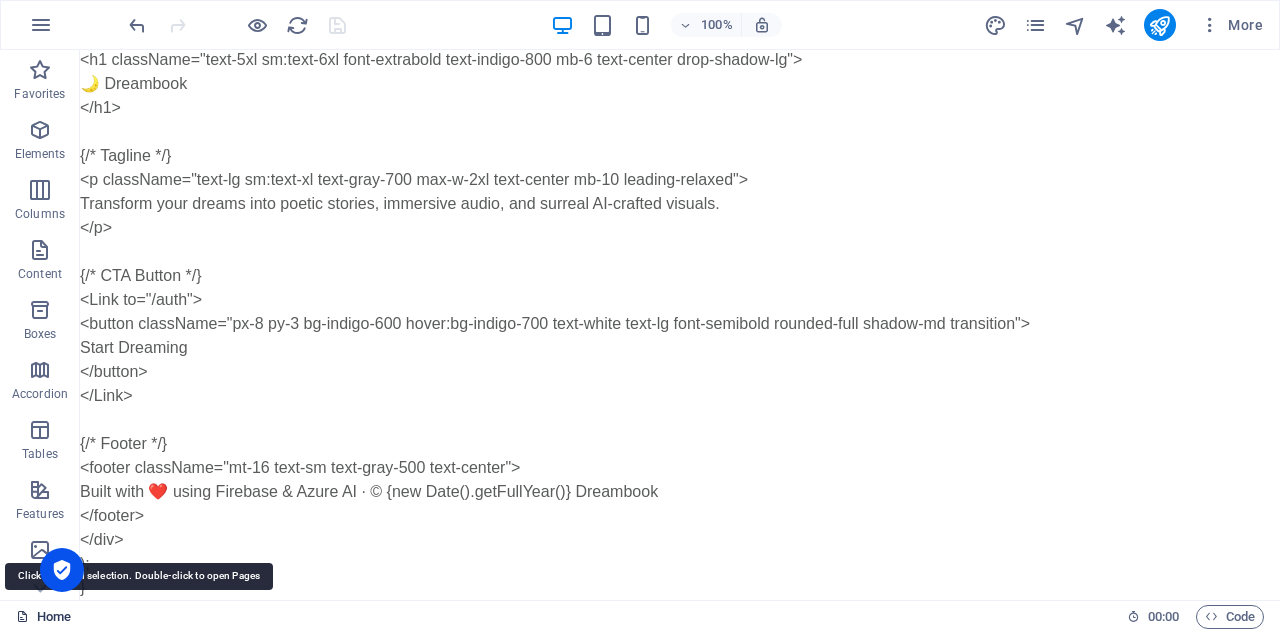 click on "Home" at bounding box center (43, 617) 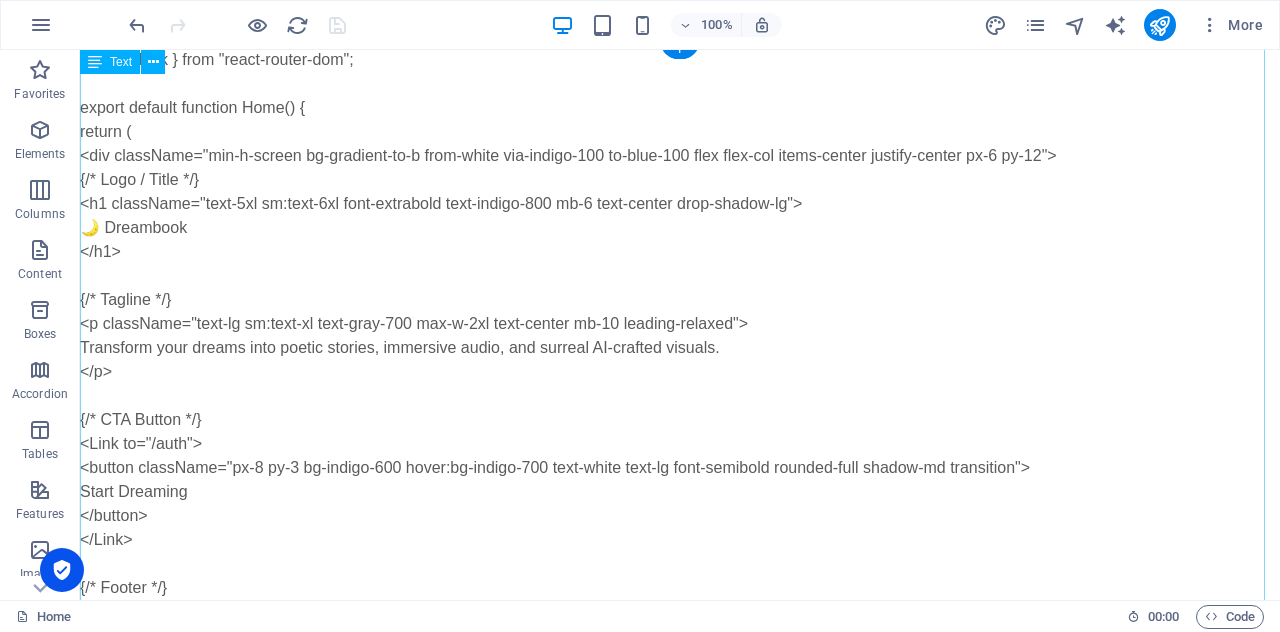 scroll, scrollTop: 0, scrollLeft: 0, axis: both 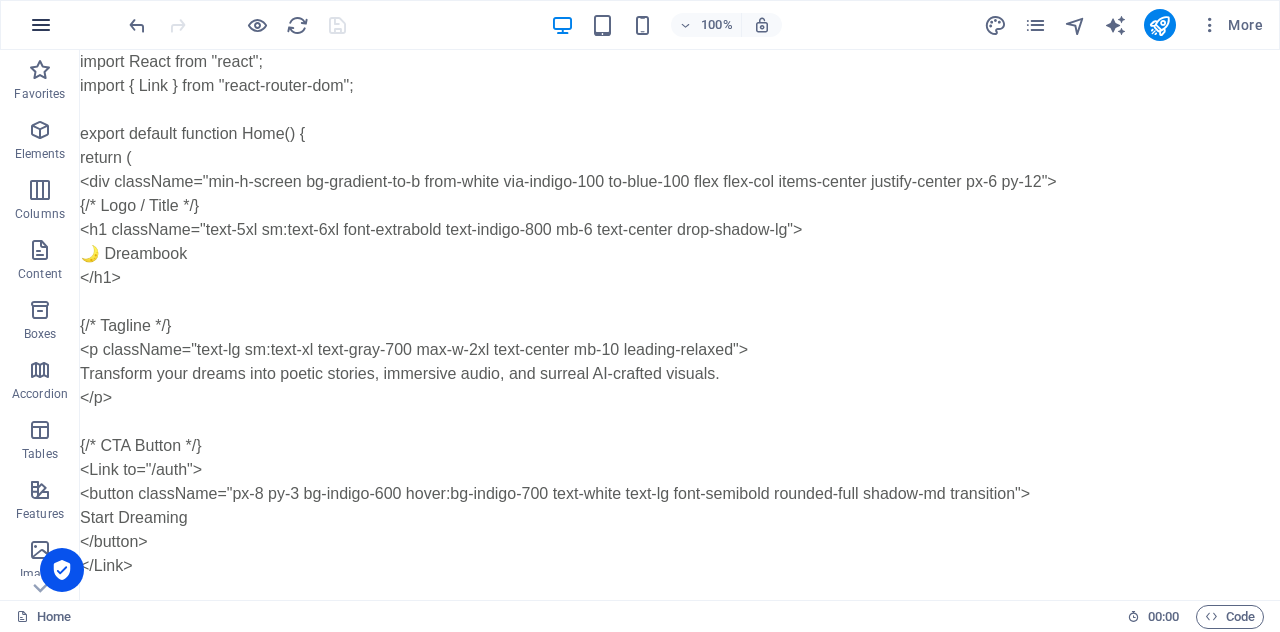 click at bounding box center [41, 25] 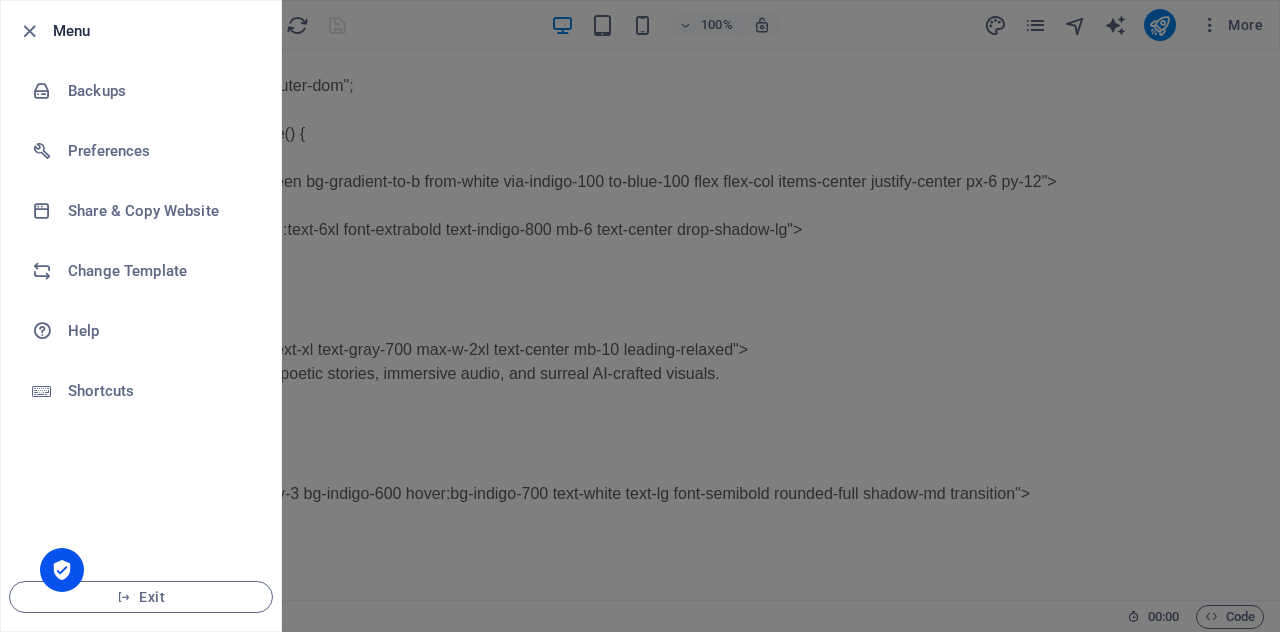 click at bounding box center [640, 316] 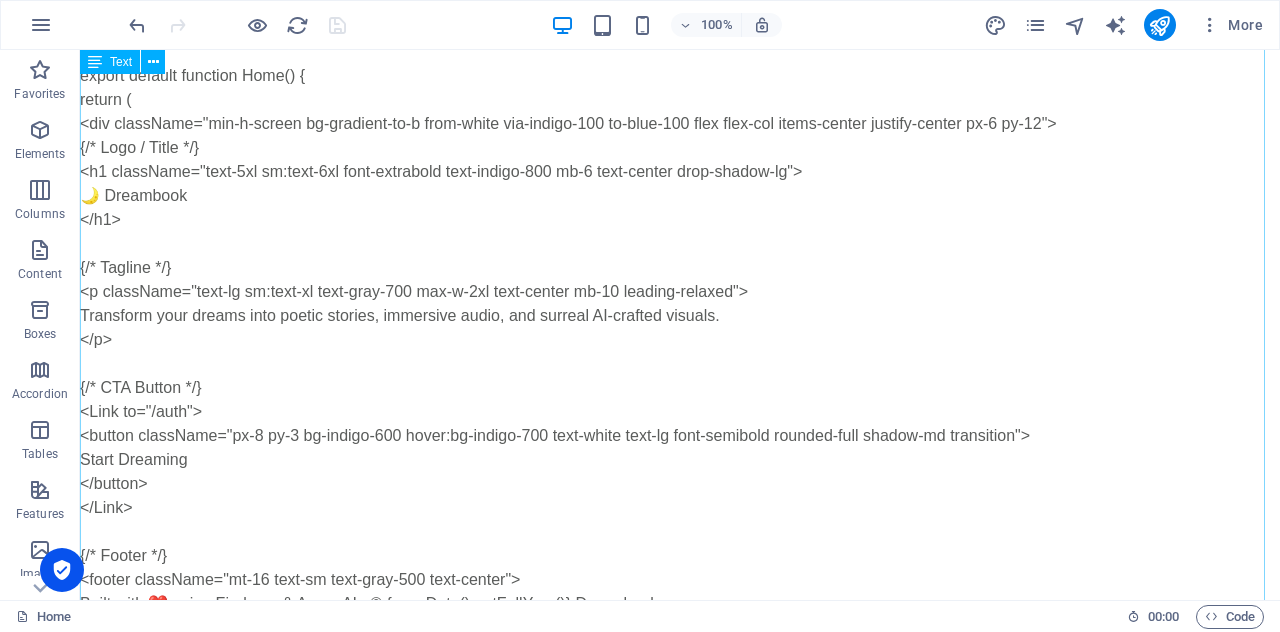 scroll, scrollTop: 0, scrollLeft: 0, axis: both 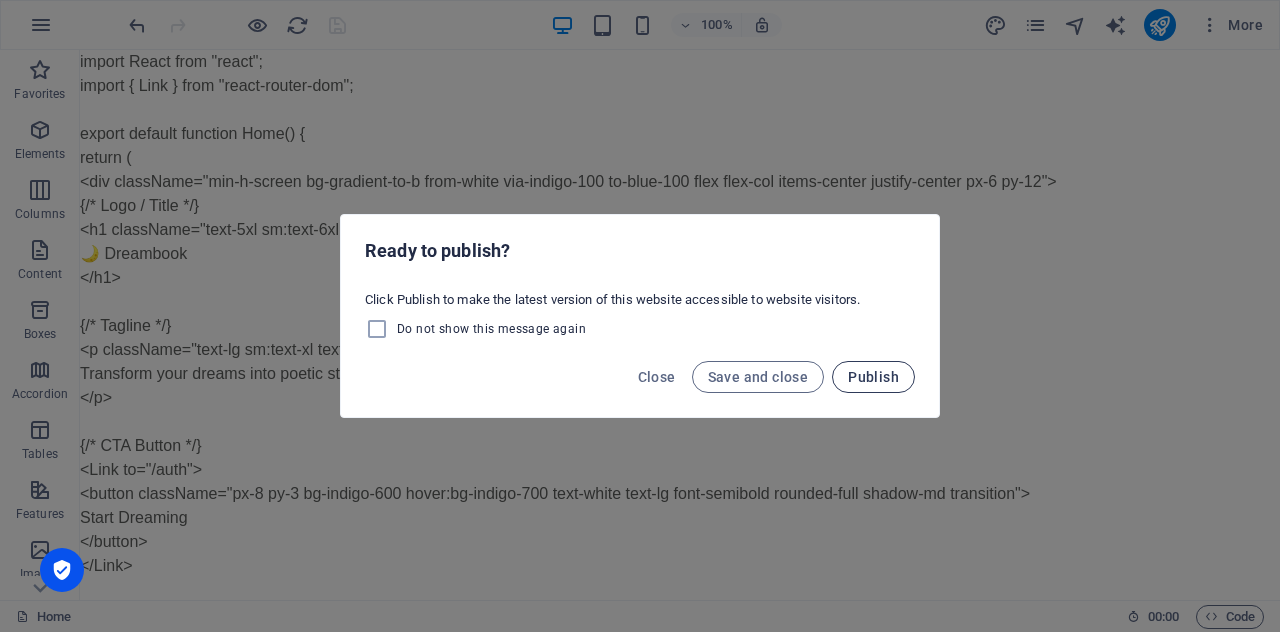 click on "Publish" at bounding box center (873, 377) 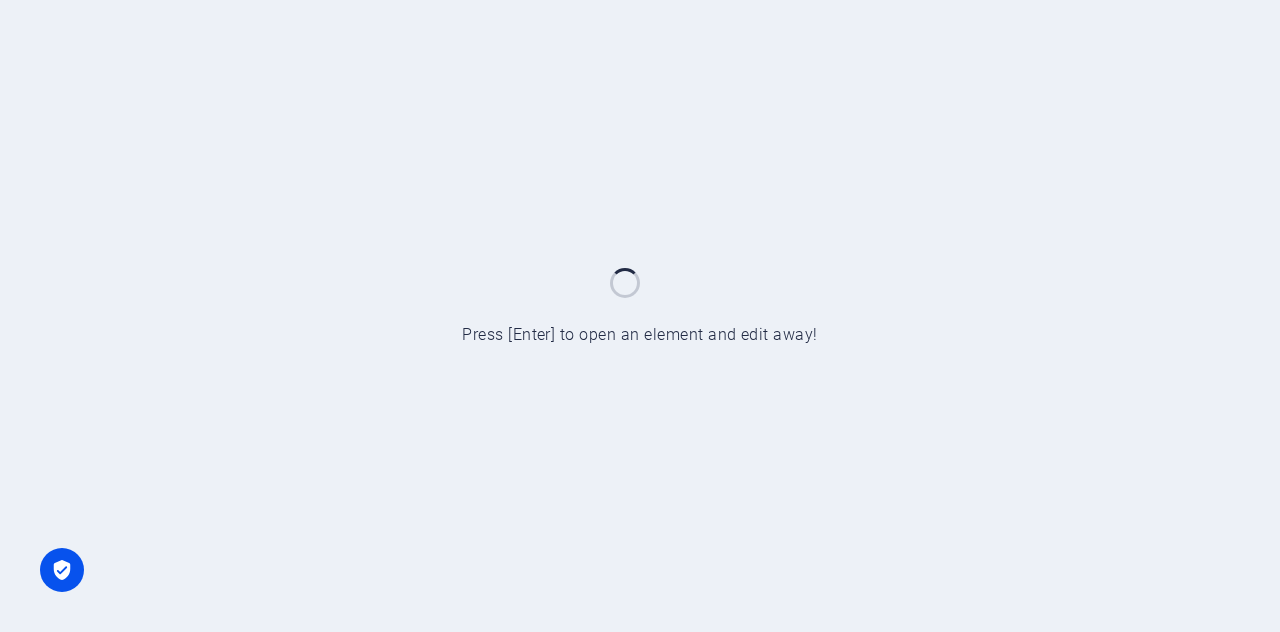 scroll, scrollTop: 0, scrollLeft: 0, axis: both 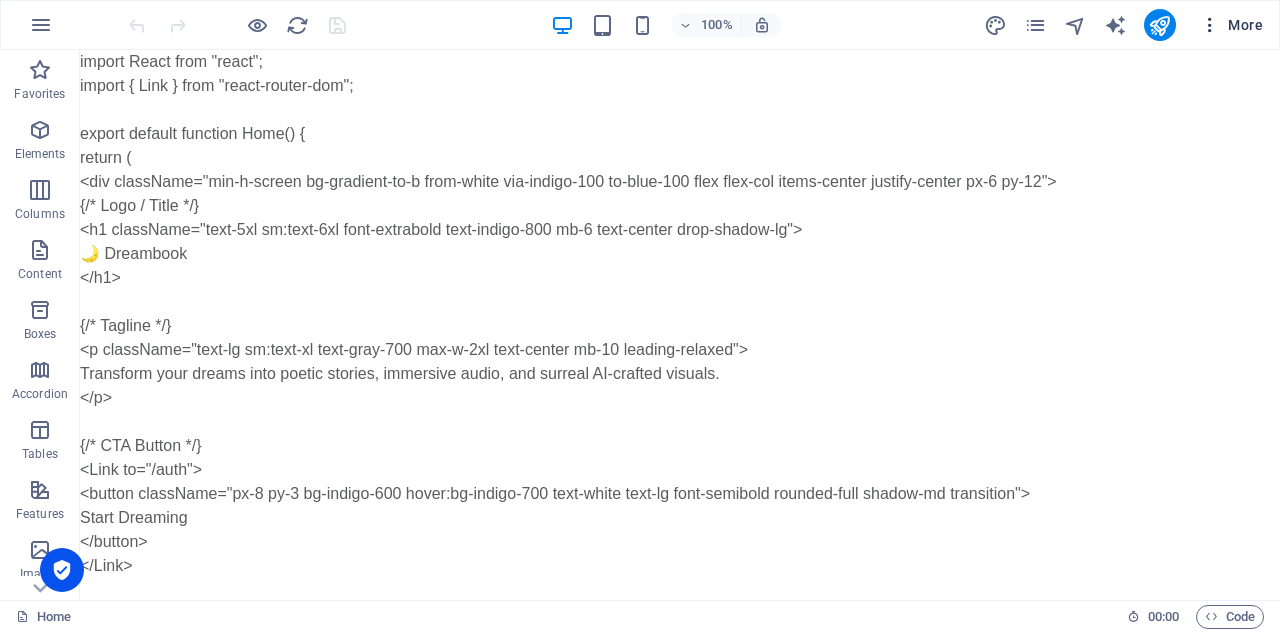 click at bounding box center (1210, 25) 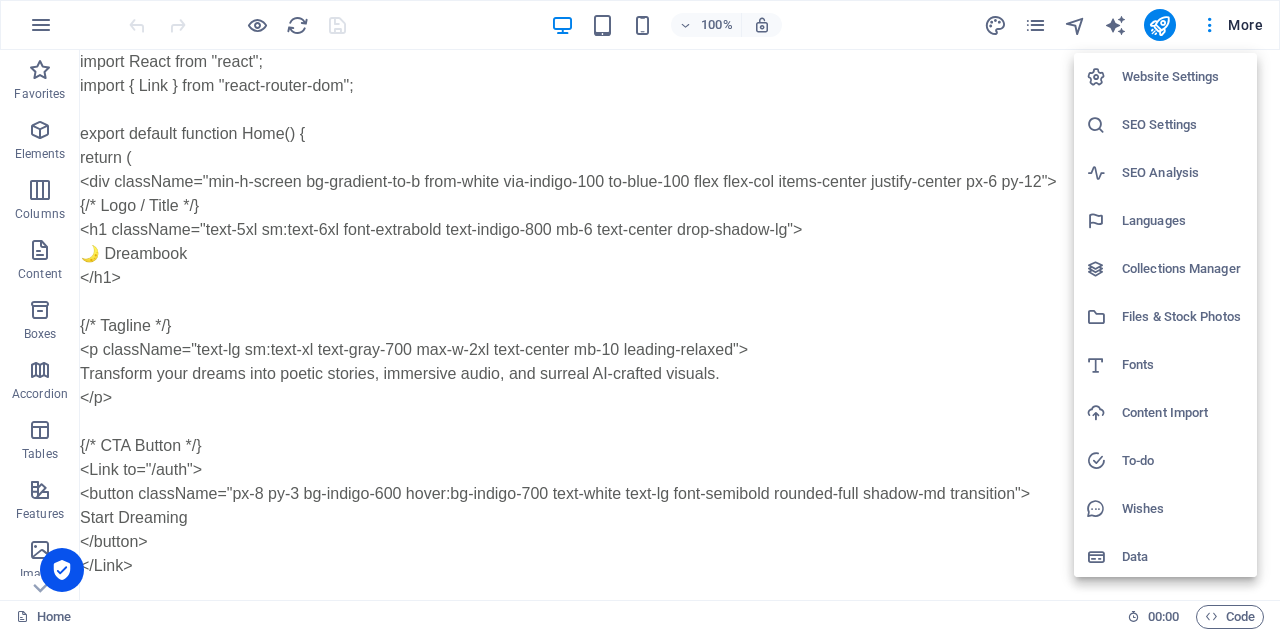 click at bounding box center [640, 316] 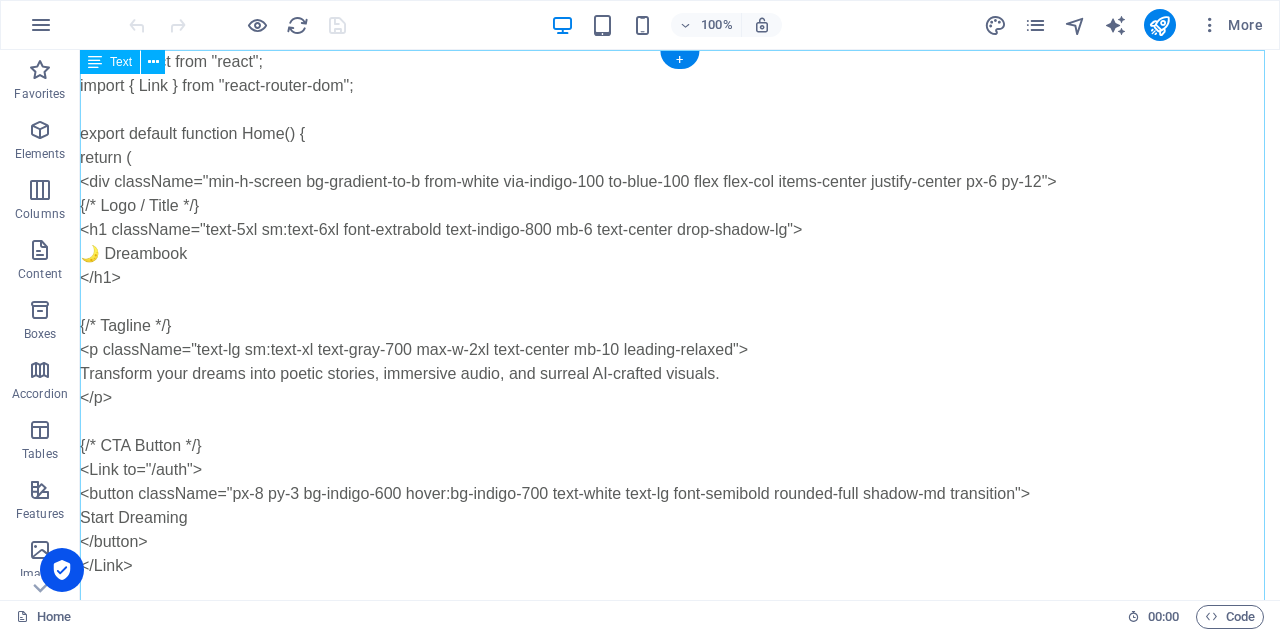 click on "import React from "react"; import { Link } from "react-router-dom"; export default function Home() {   return (     <div className="min-h-screen bg-gradient-to-b from-white via-indigo-100 to-blue-100 flex flex-col items-center justify-center px-6 py-12">       {/* Logo / Title */}       <h1 className="text-5xl sm:text-6xl font-extrabold text-indigo-800 mb-6 text-center drop-shadow-lg">         🌙 Dreambook       </h1>       {/* Tagline */}       <p className="text-lg sm:text-xl text-gray-700 max-w-2xl text-center mb-10 leading-relaxed">         Transform your dreams into poetic stories, immersive audio, and surreal AI-crafted visuals.       </p>       {/* CTA Button */}       <Link to="/auth">         <button className="px-8 py-3 bg-indigo-600 hover:bg-indigo-700 text-white text-lg font-semibold rounded-full shadow-md transition">           Start Dreaming         </button>       </Link>       {/* Footer */}       </footer>     </div>   ); }" at bounding box center (680, 410) 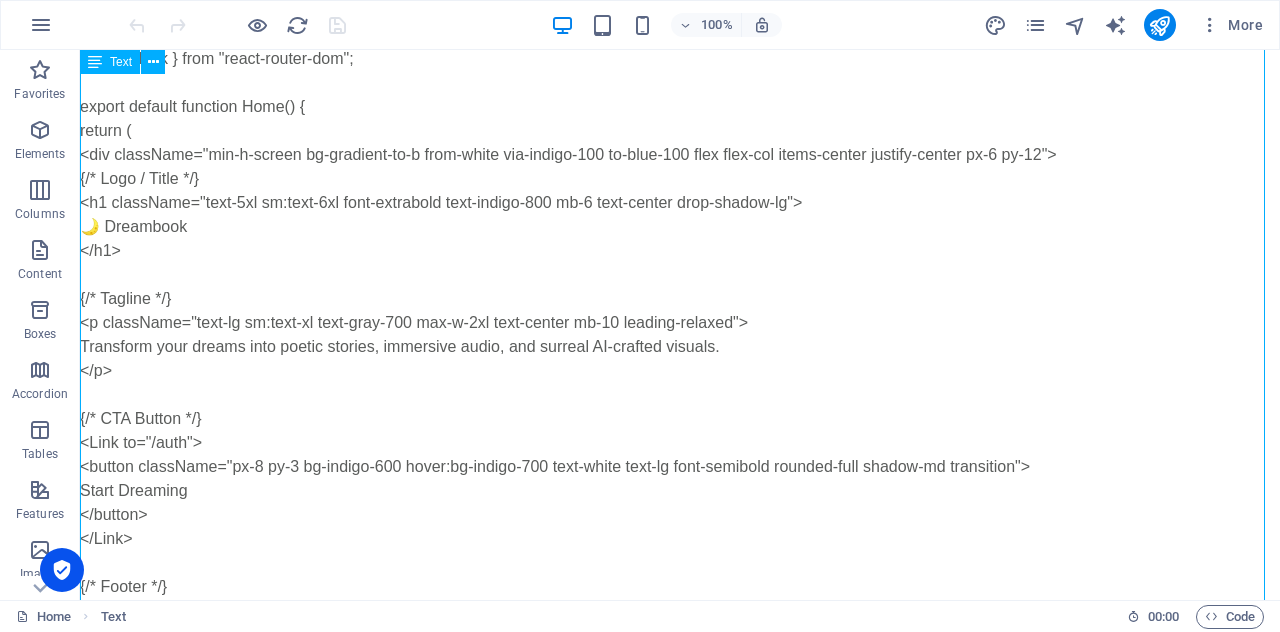 scroll, scrollTop: 0, scrollLeft: 0, axis: both 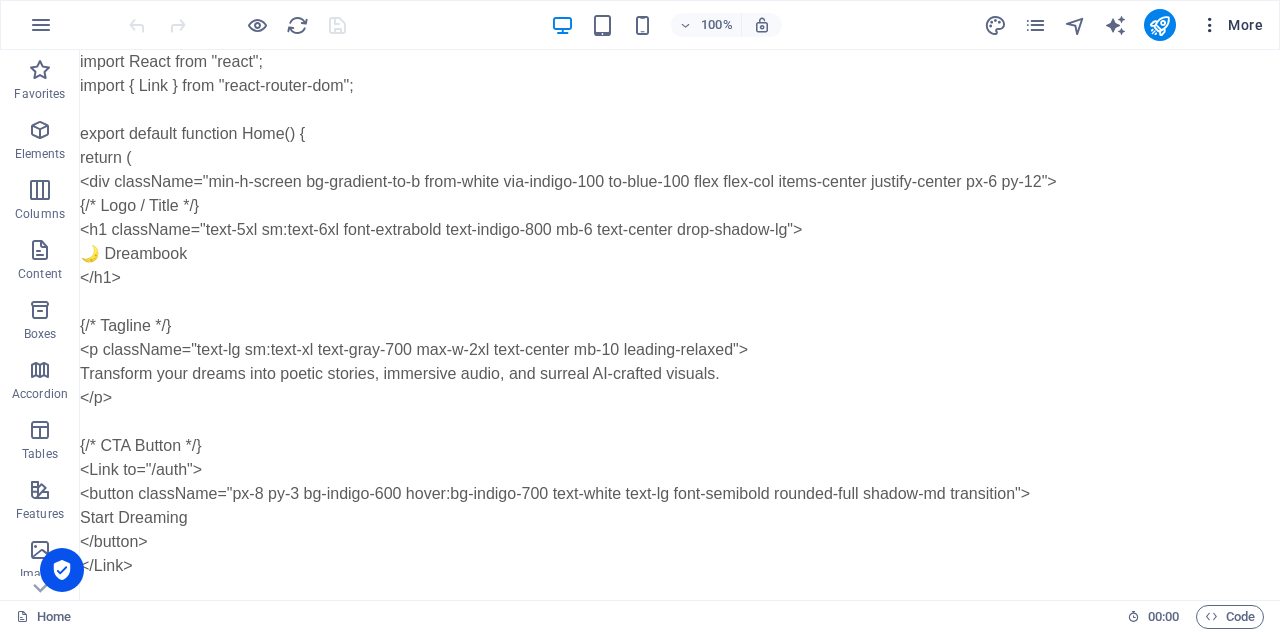 click at bounding box center (1210, 25) 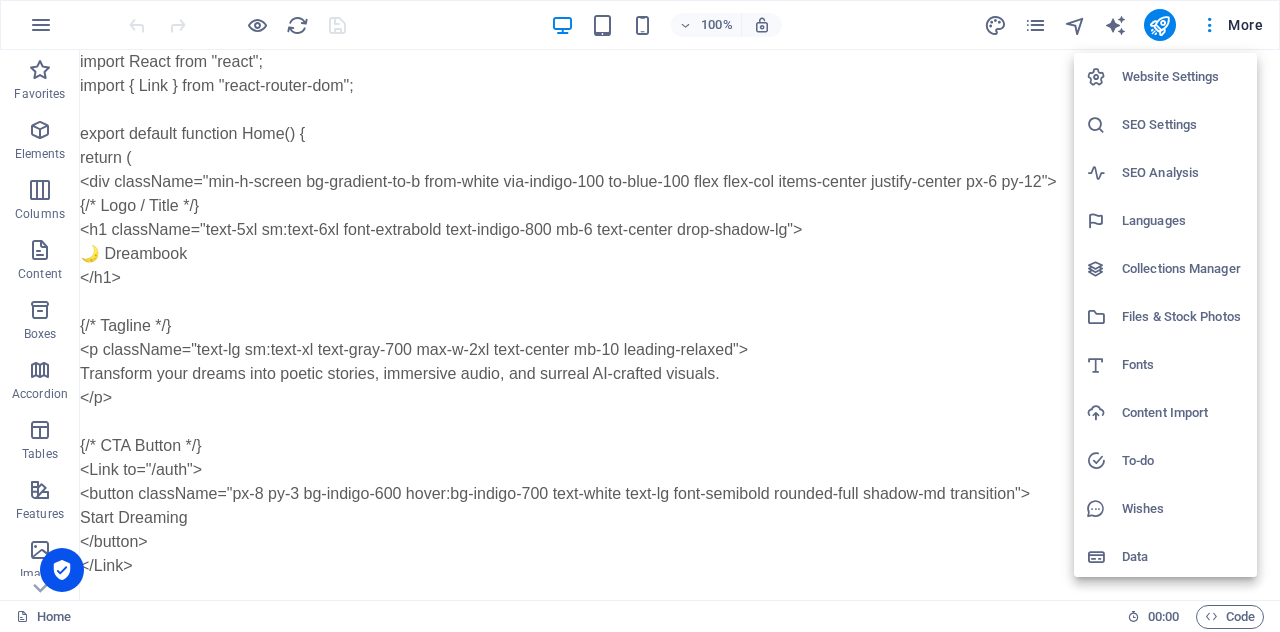 click on "Website Settings" at bounding box center (1183, 77) 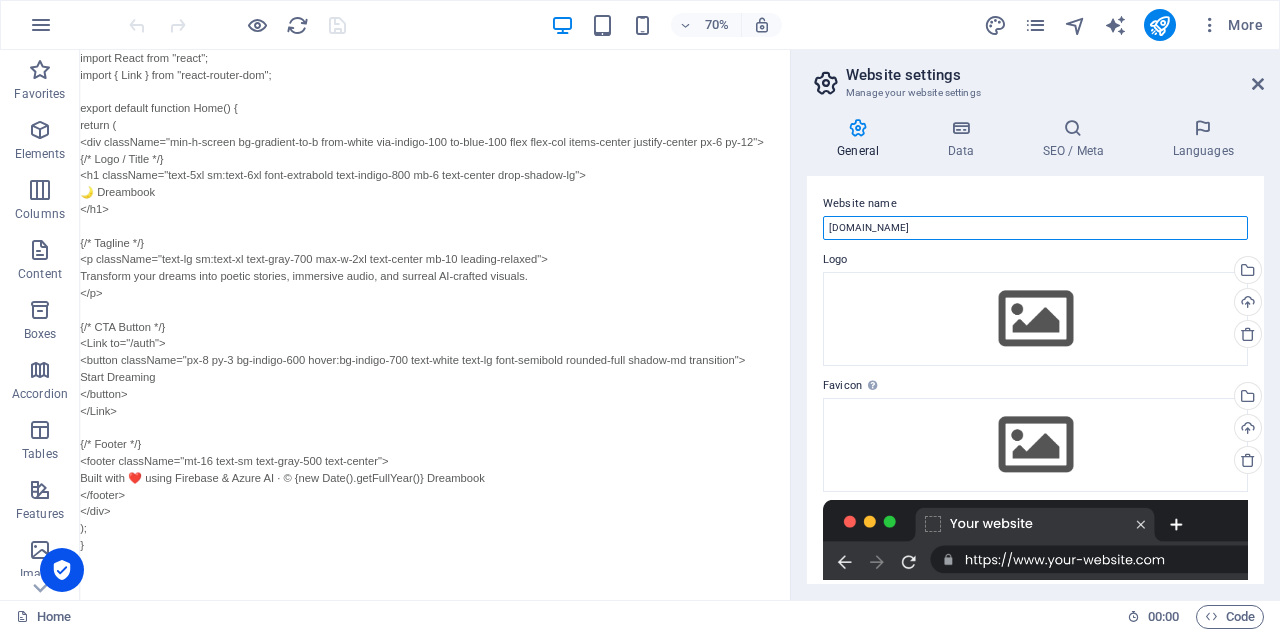 click on "[DOMAIN_NAME]" at bounding box center [1035, 228] 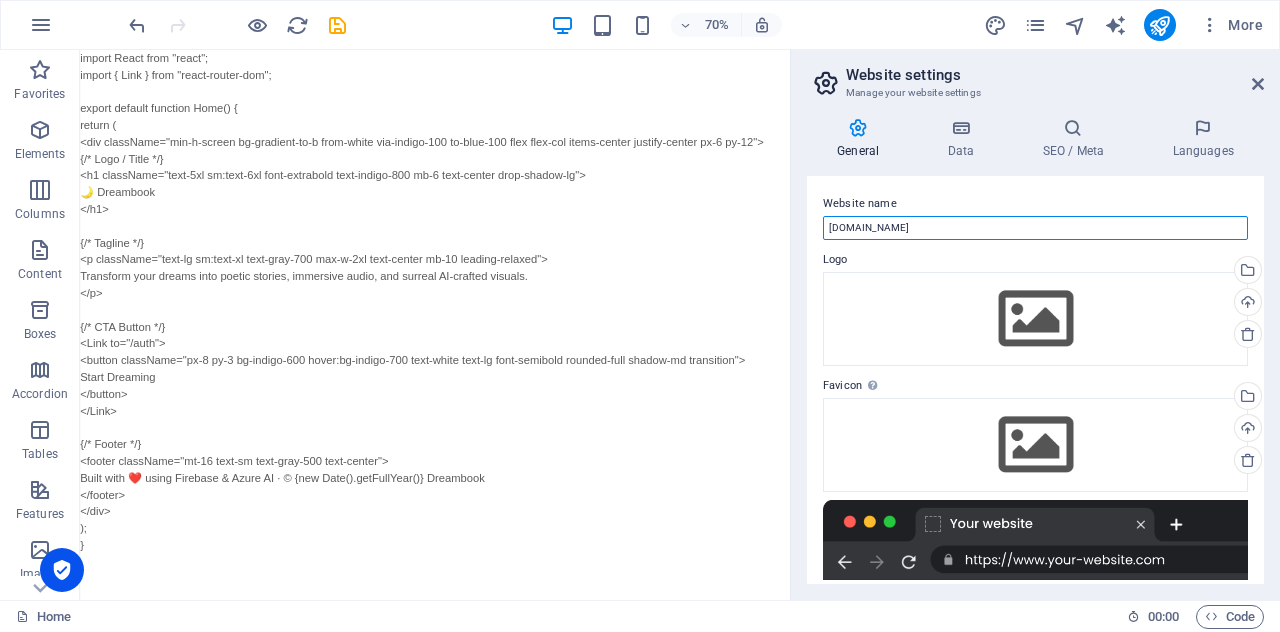scroll, scrollTop: 273, scrollLeft: 0, axis: vertical 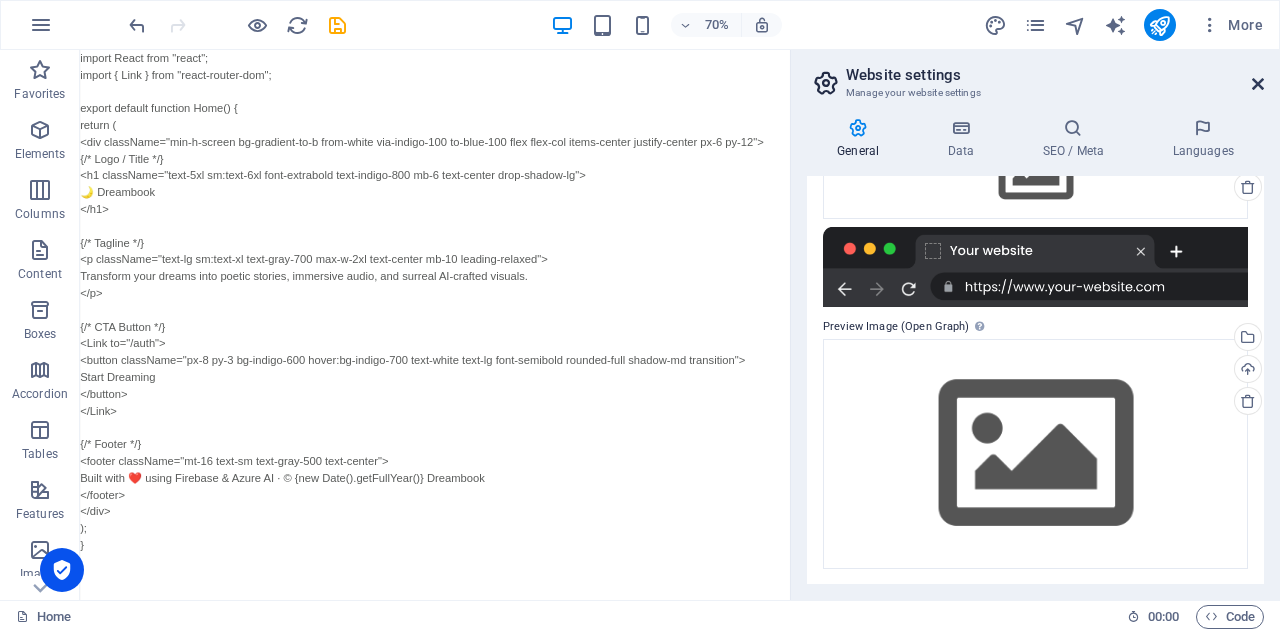 type on "www.dreambook.qa" 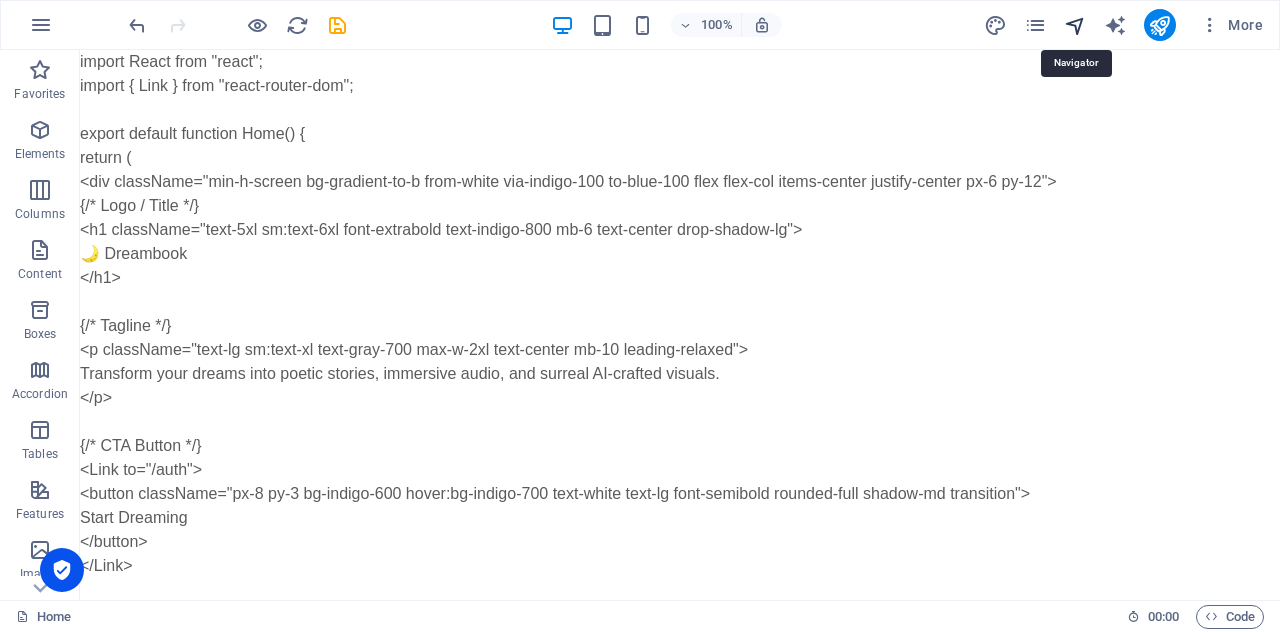click at bounding box center (1075, 25) 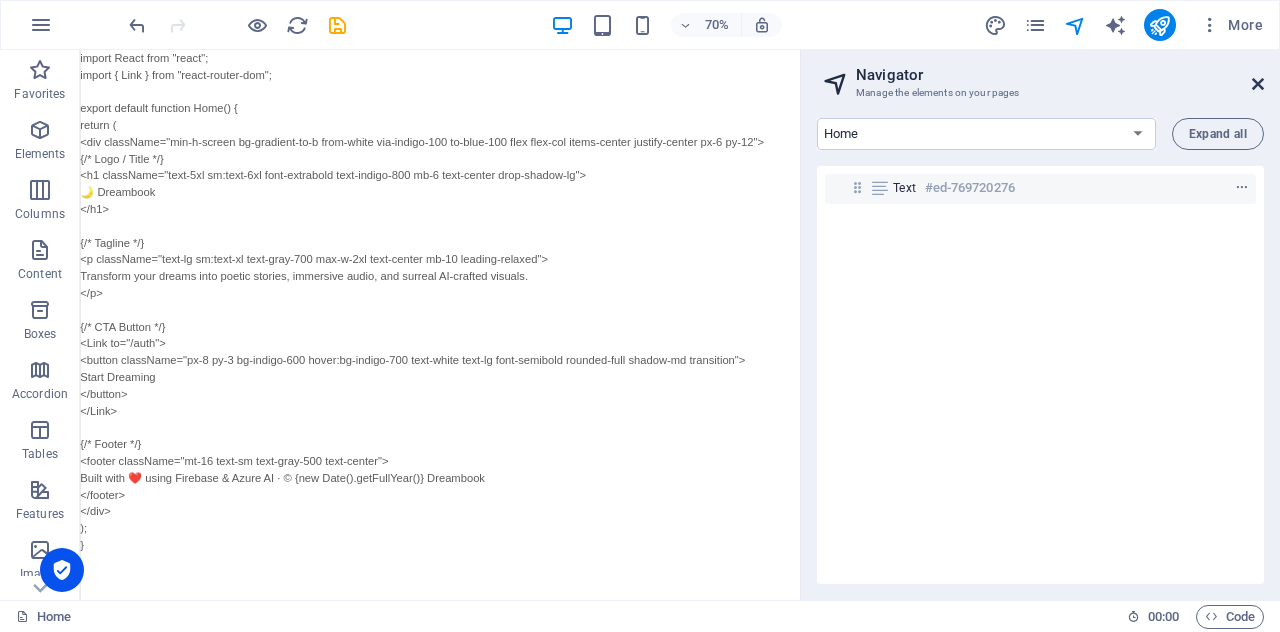 click at bounding box center [1258, 84] 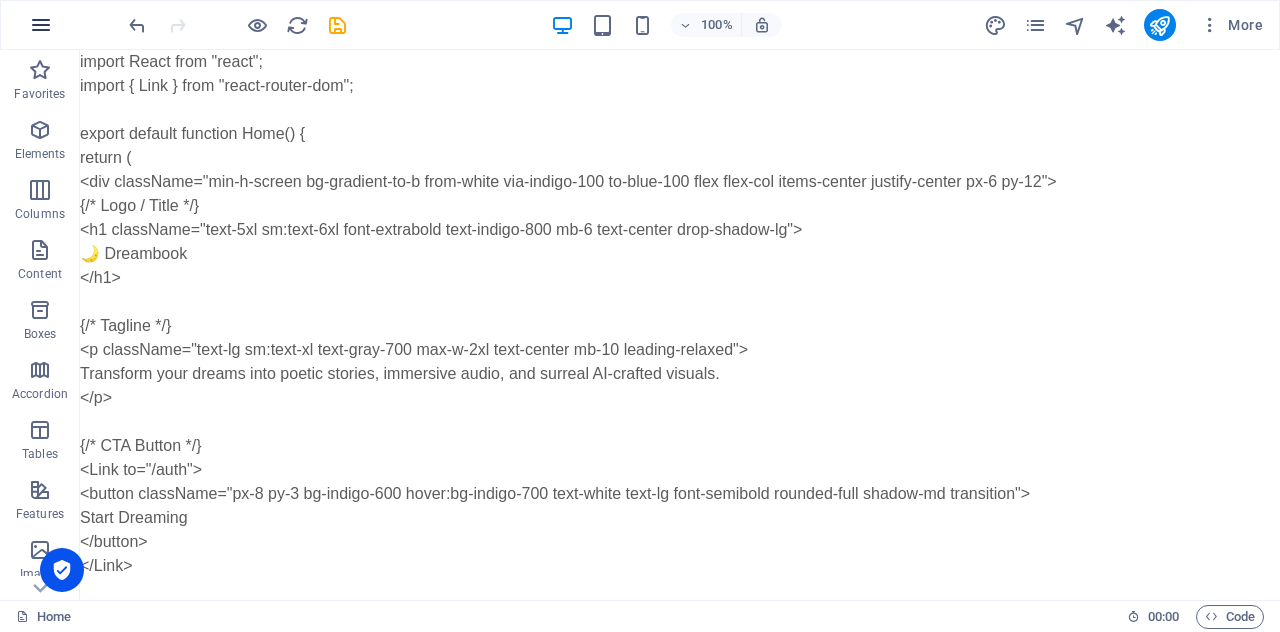 click at bounding box center (41, 25) 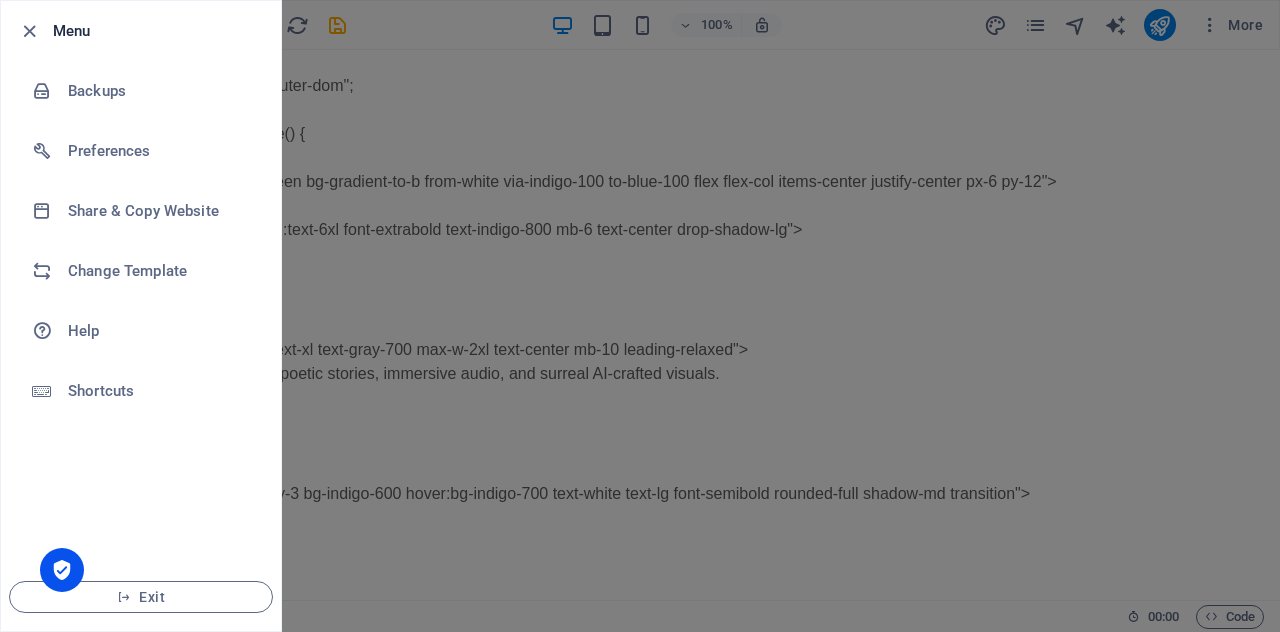 click at bounding box center [640, 316] 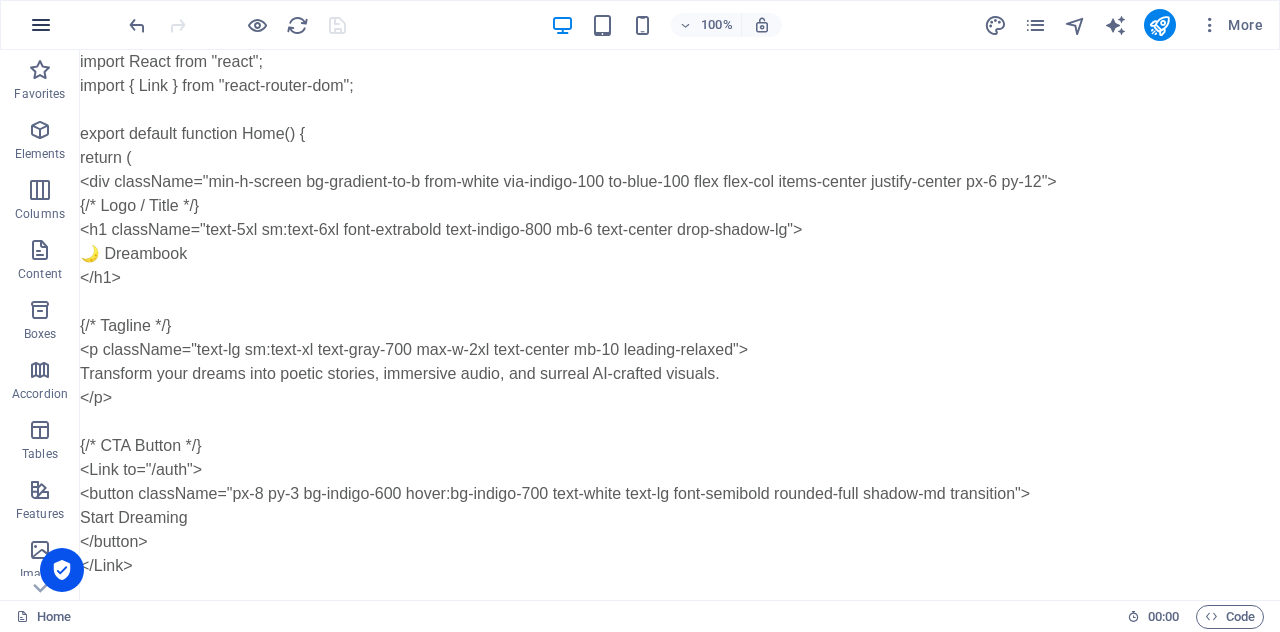 click at bounding box center (41, 25) 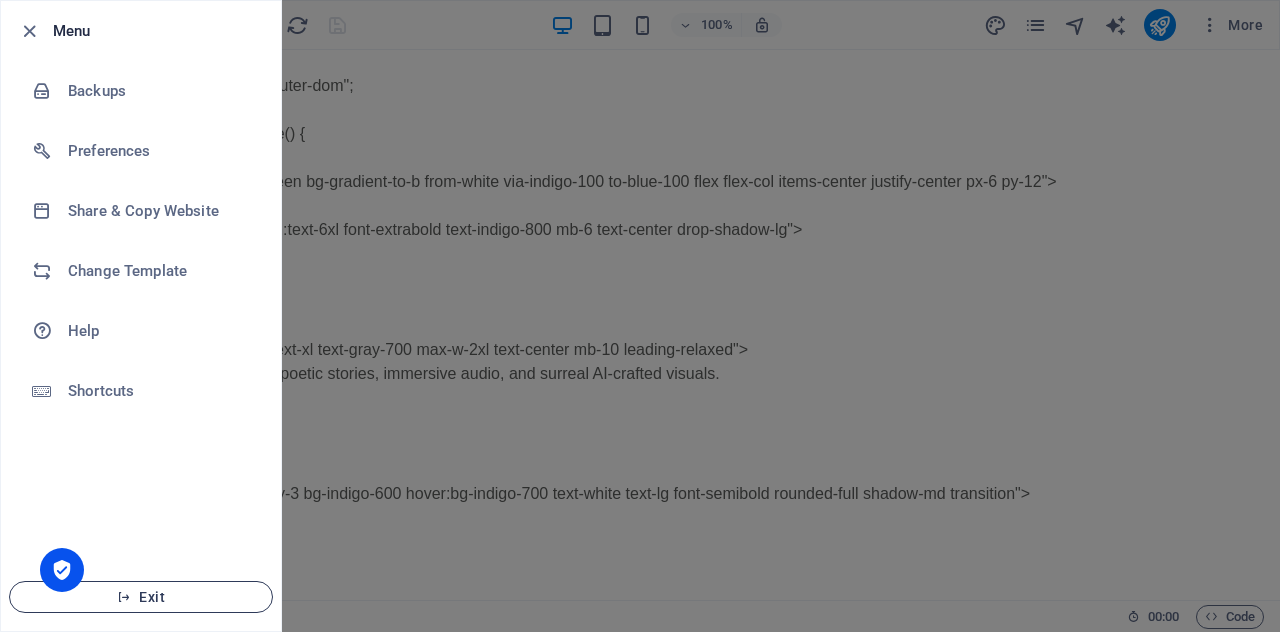 click on "Exit" at bounding box center (141, 597) 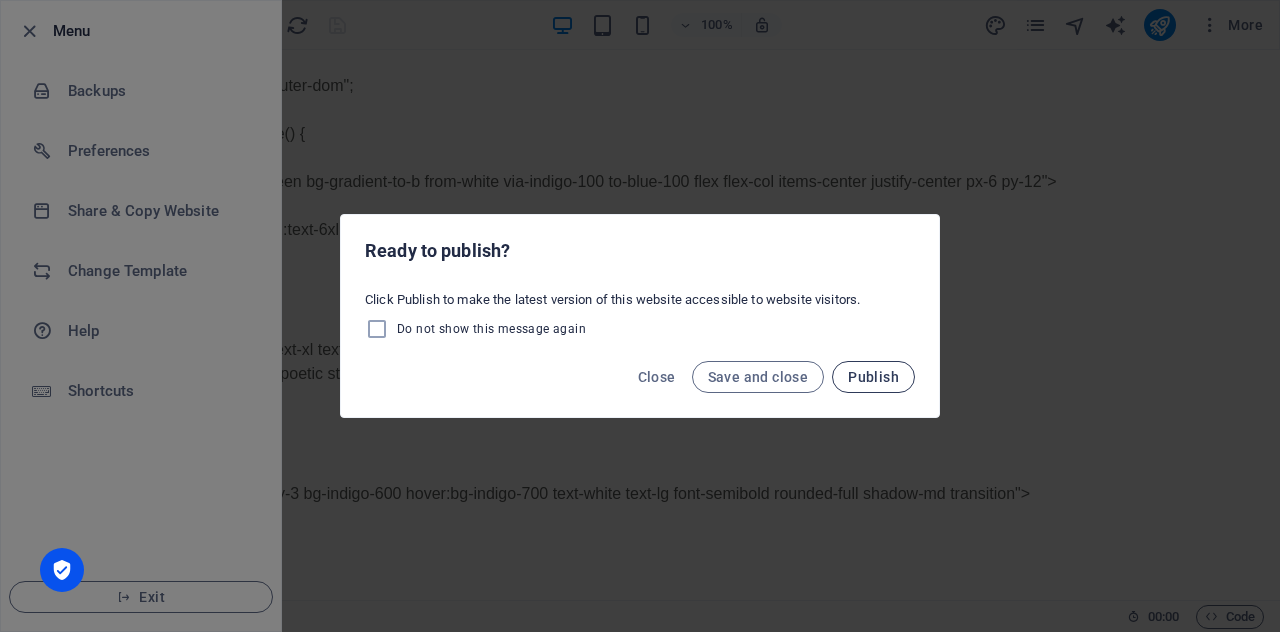 click on "Publish" at bounding box center (873, 377) 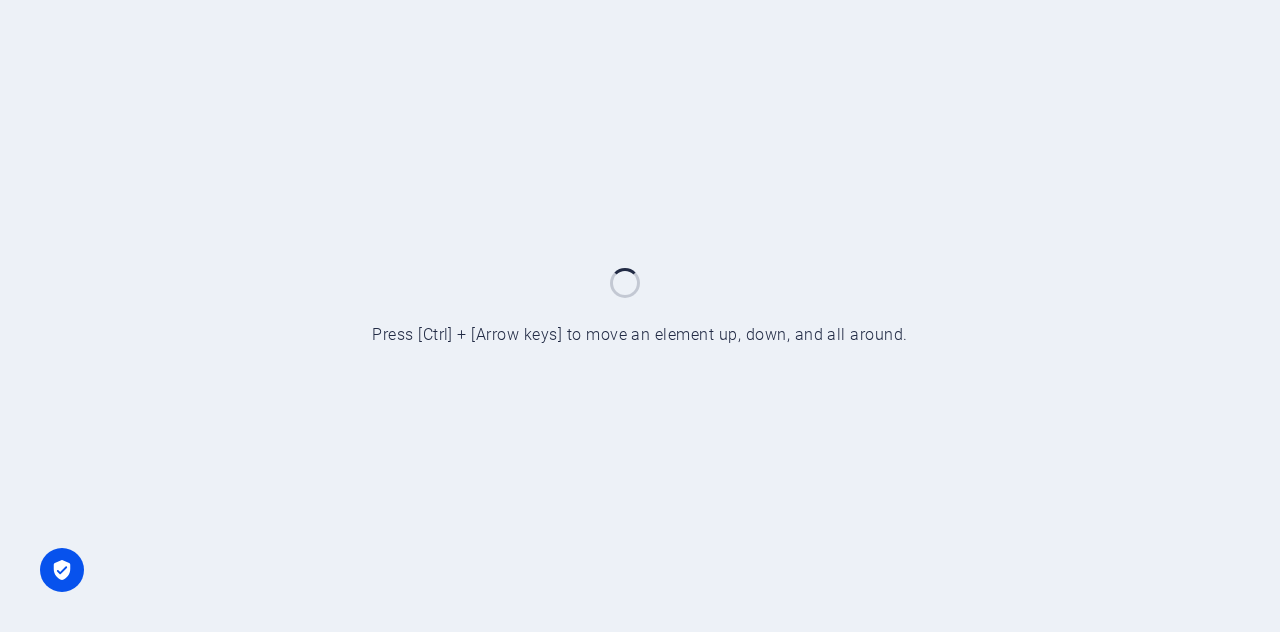 scroll, scrollTop: 0, scrollLeft: 0, axis: both 